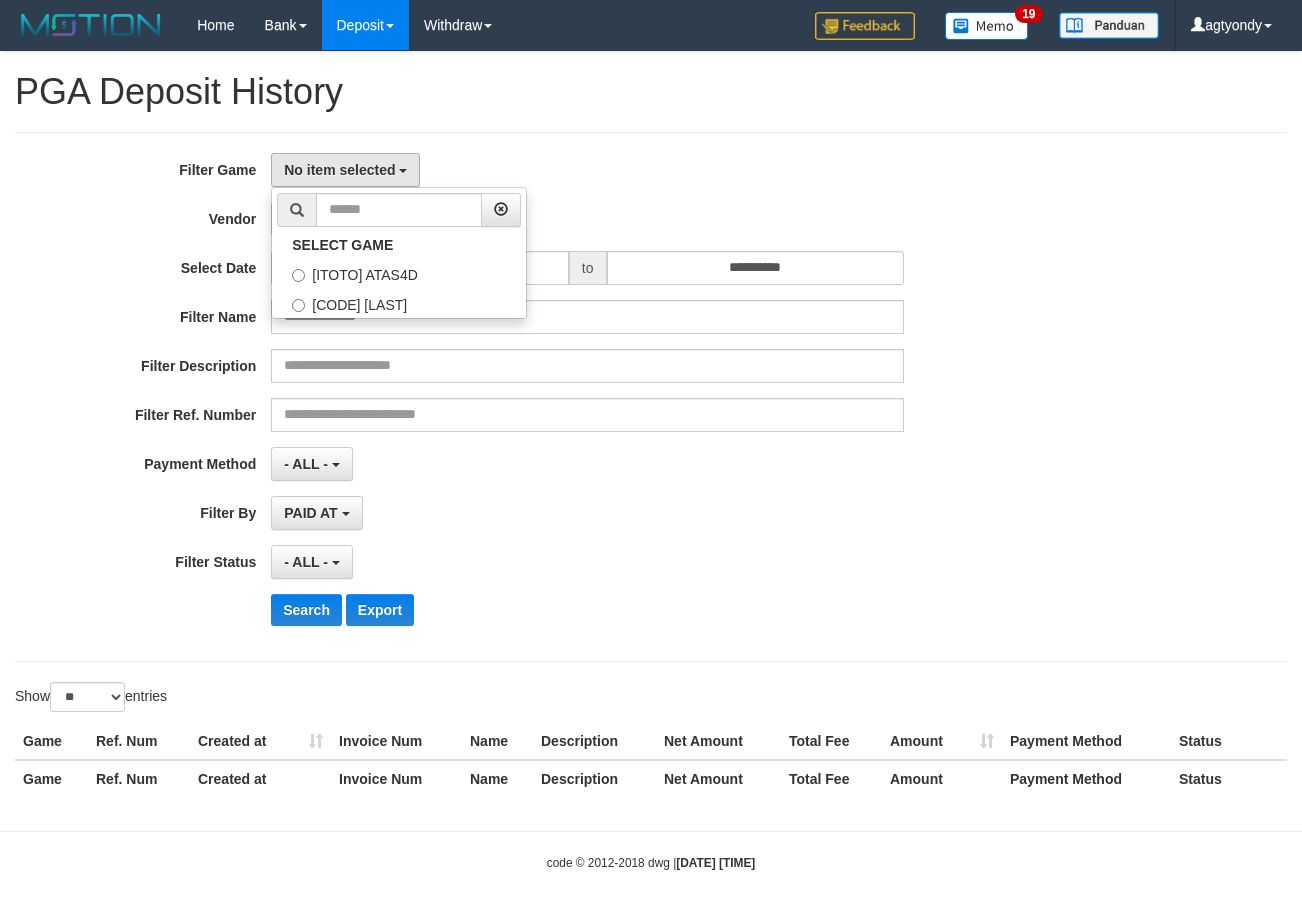 select 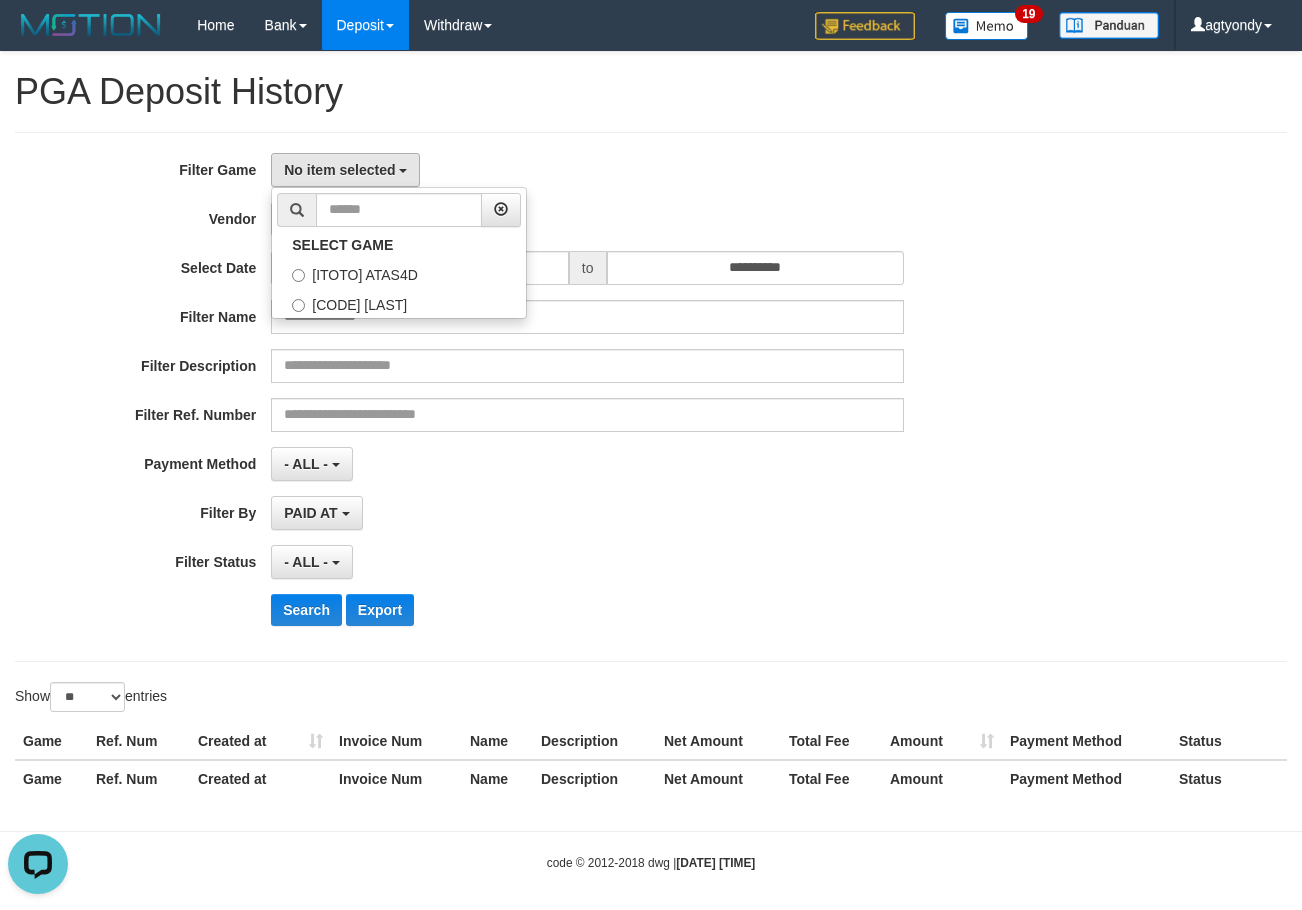 scroll, scrollTop: 0, scrollLeft: 0, axis: both 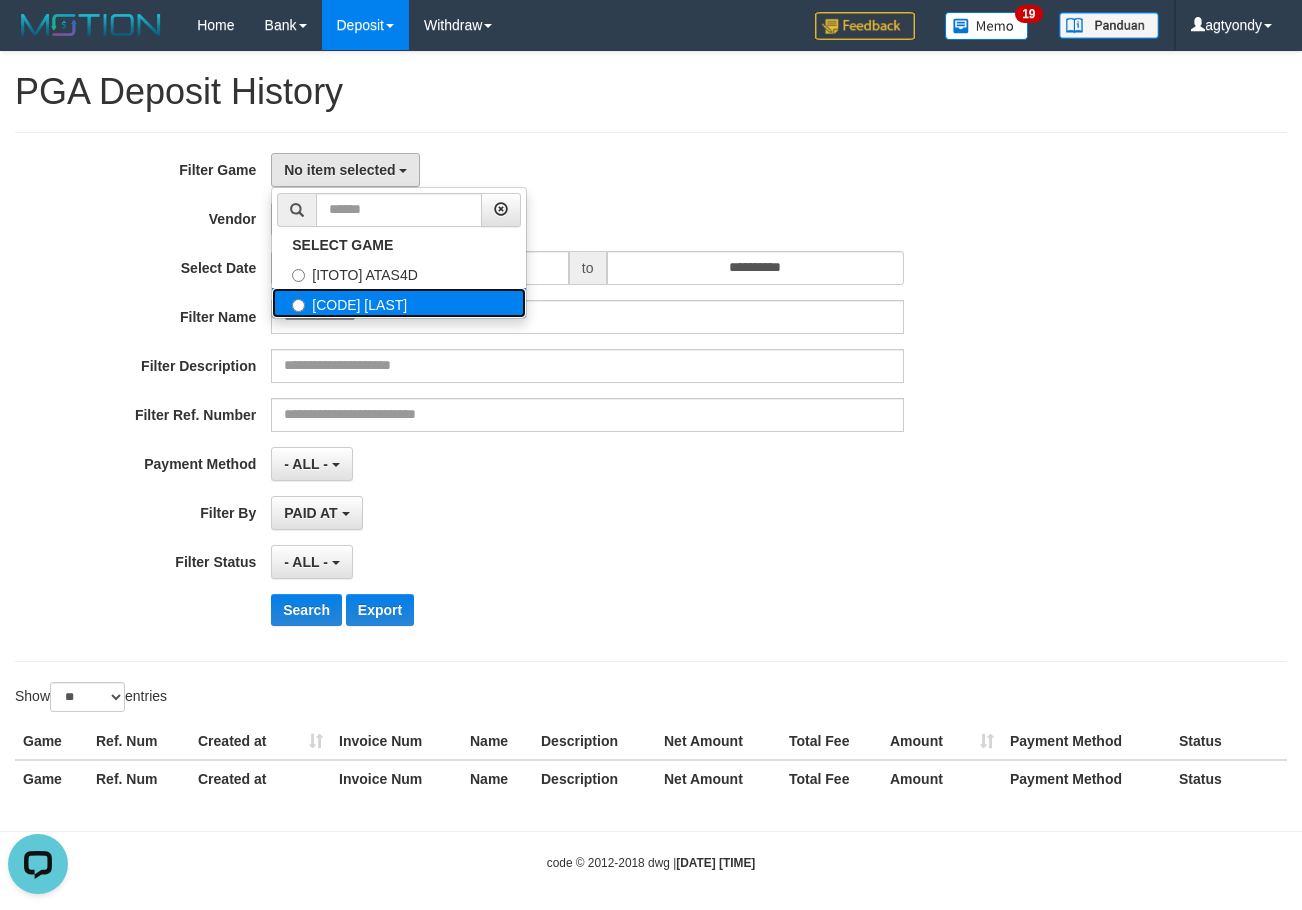 click on "[CODE] [LAST]" at bounding box center [399, 303] 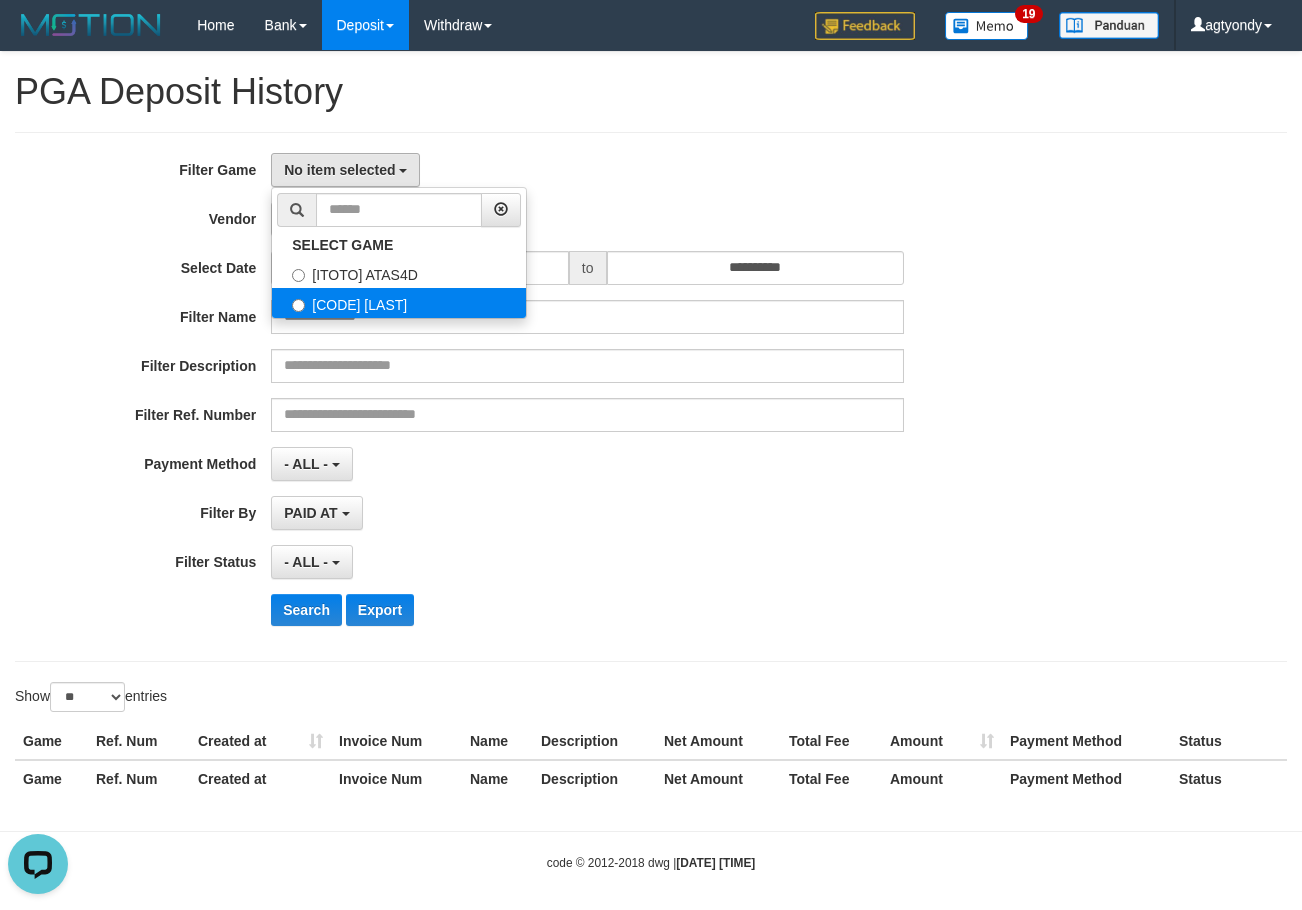 select on "****" 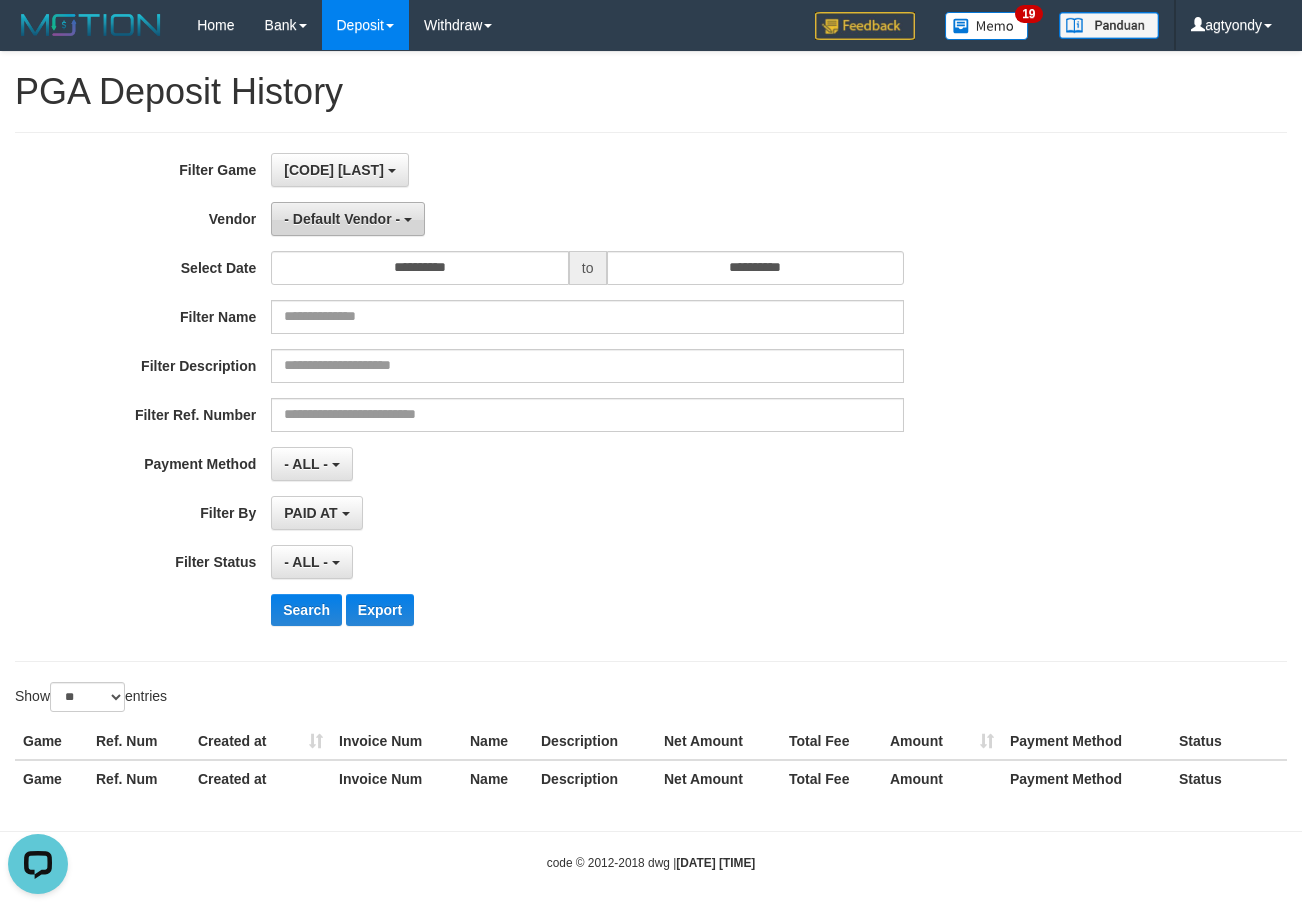 click on "- Default Vendor -" at bounding box center (342, 219) 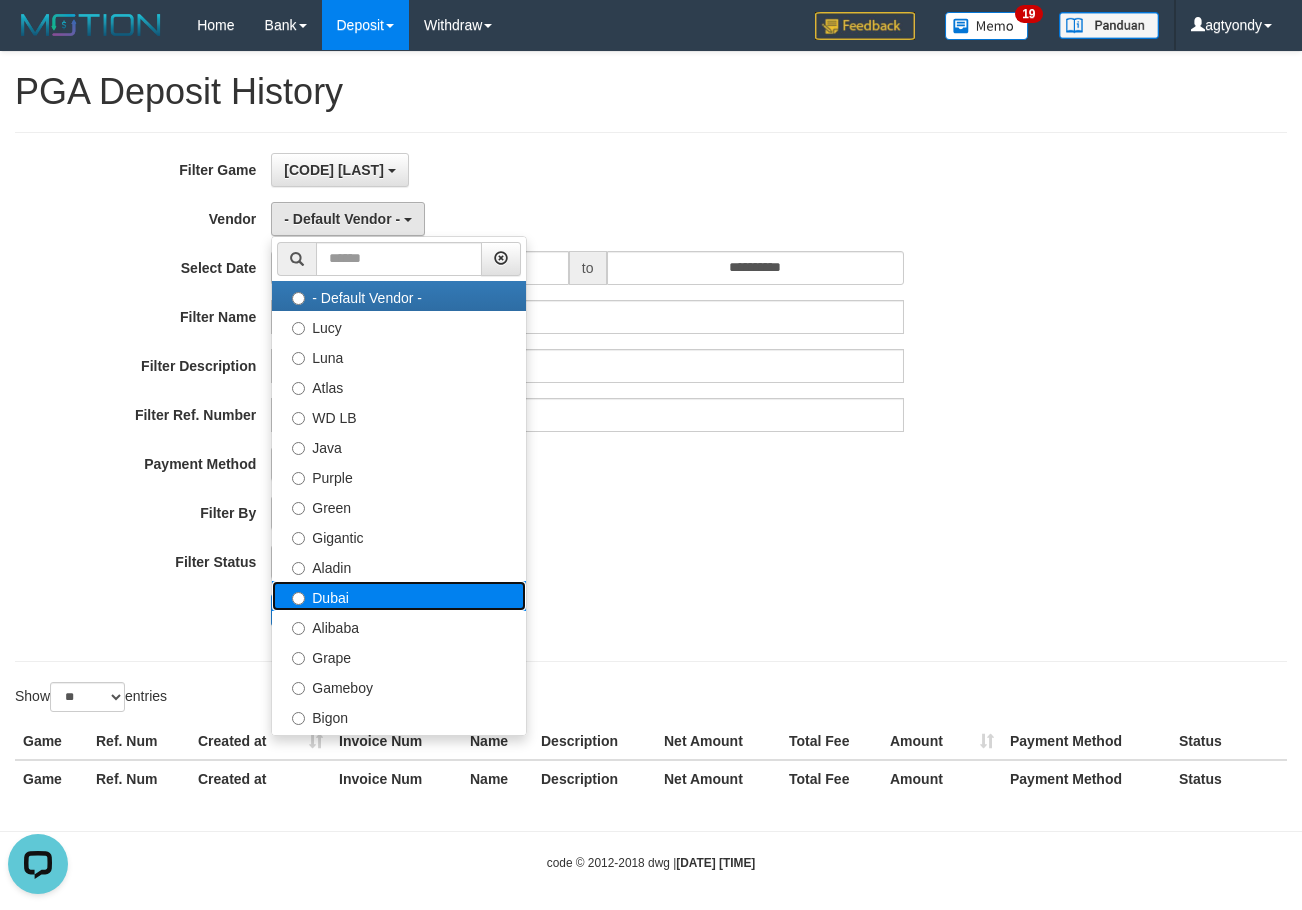 click on "Dubai" at bounding box center [399, 596] 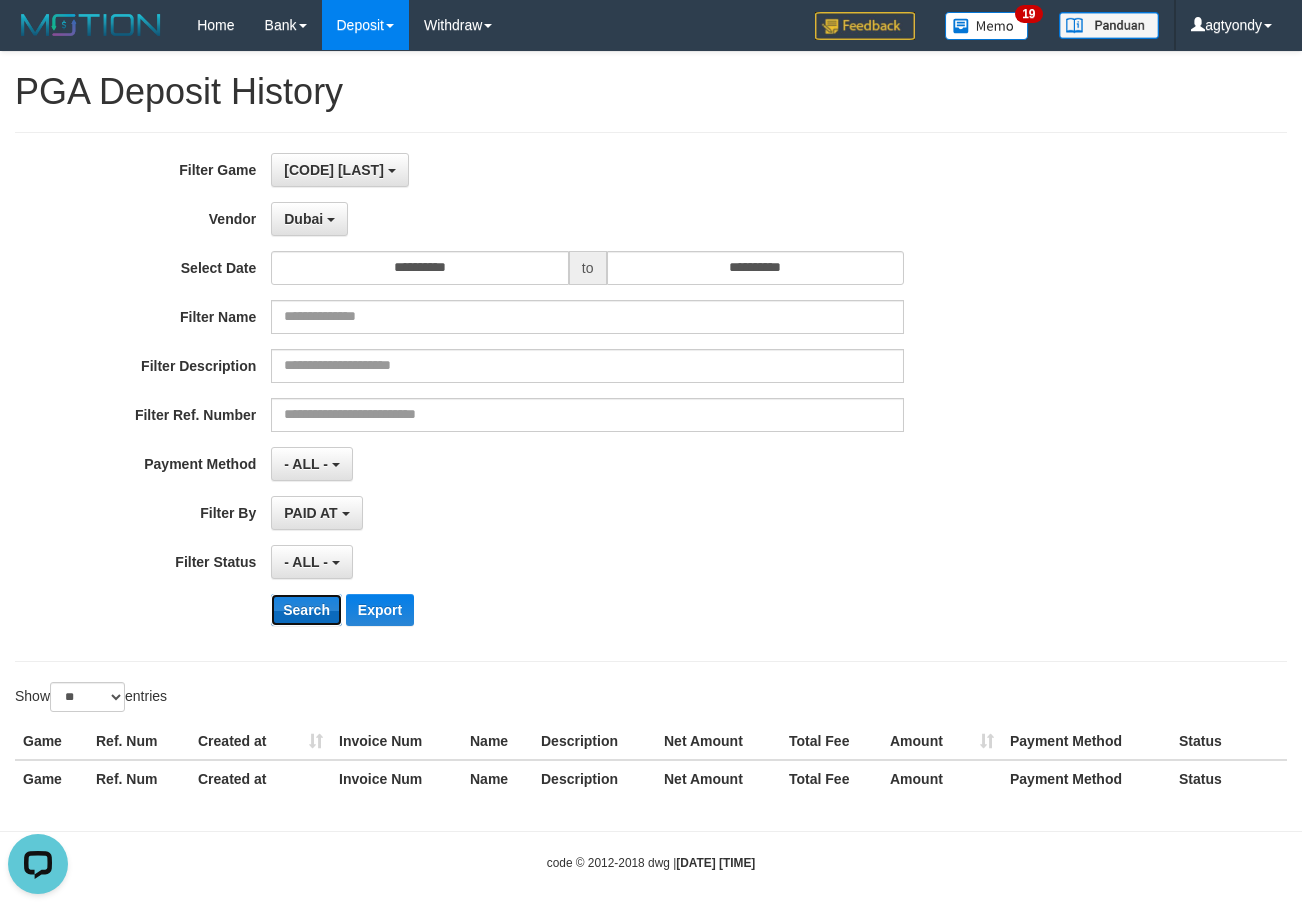 click on "Search" at bounding box center (306, 610) 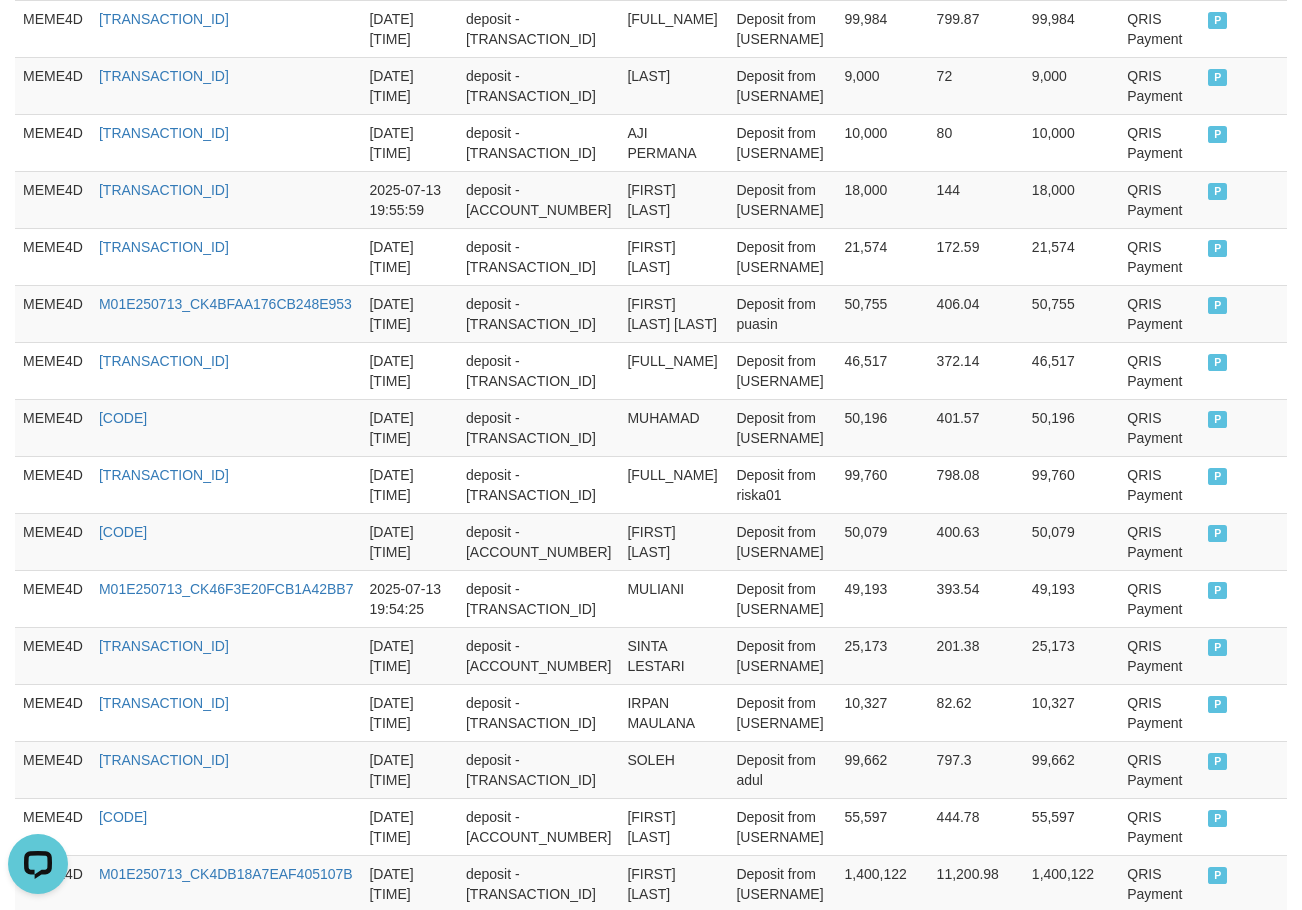 scroll, scrollTop: 1500, scrollLeft: 0, axis: vertical 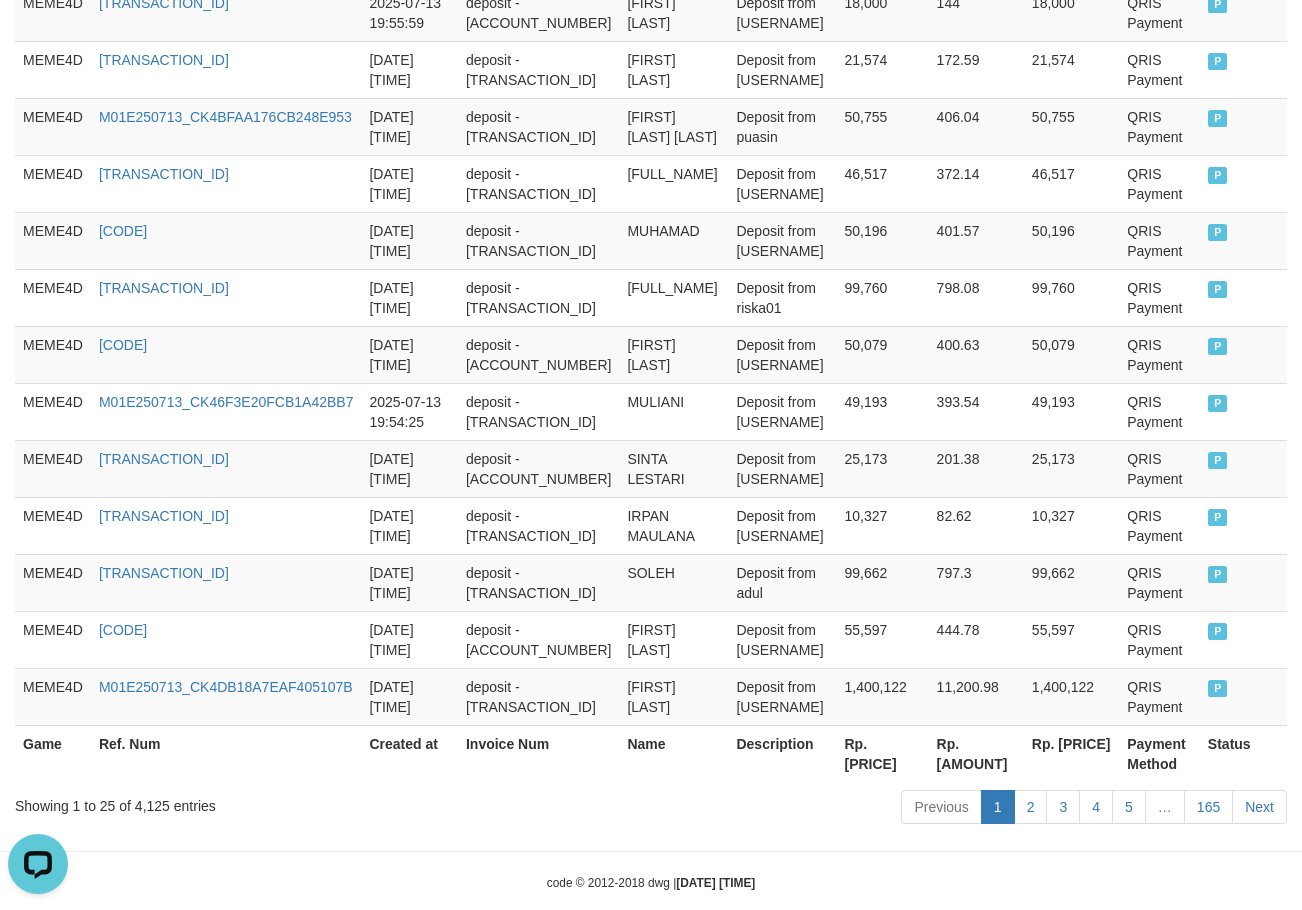 click on "Rp. [PRICE]" at bounding box center (882, 753) 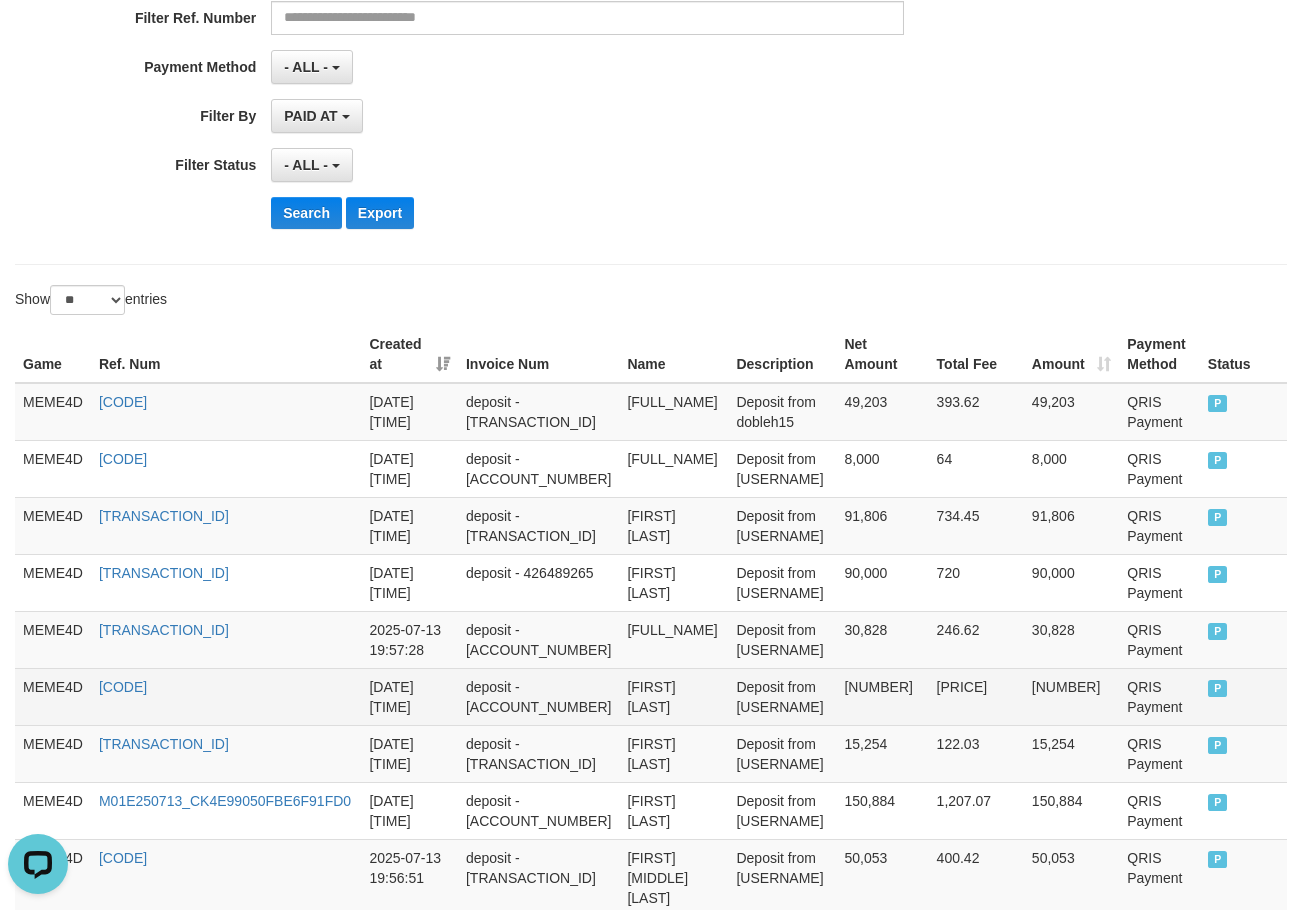 scroll, scrollTop: 0, scrollLeft: 0, axis: both 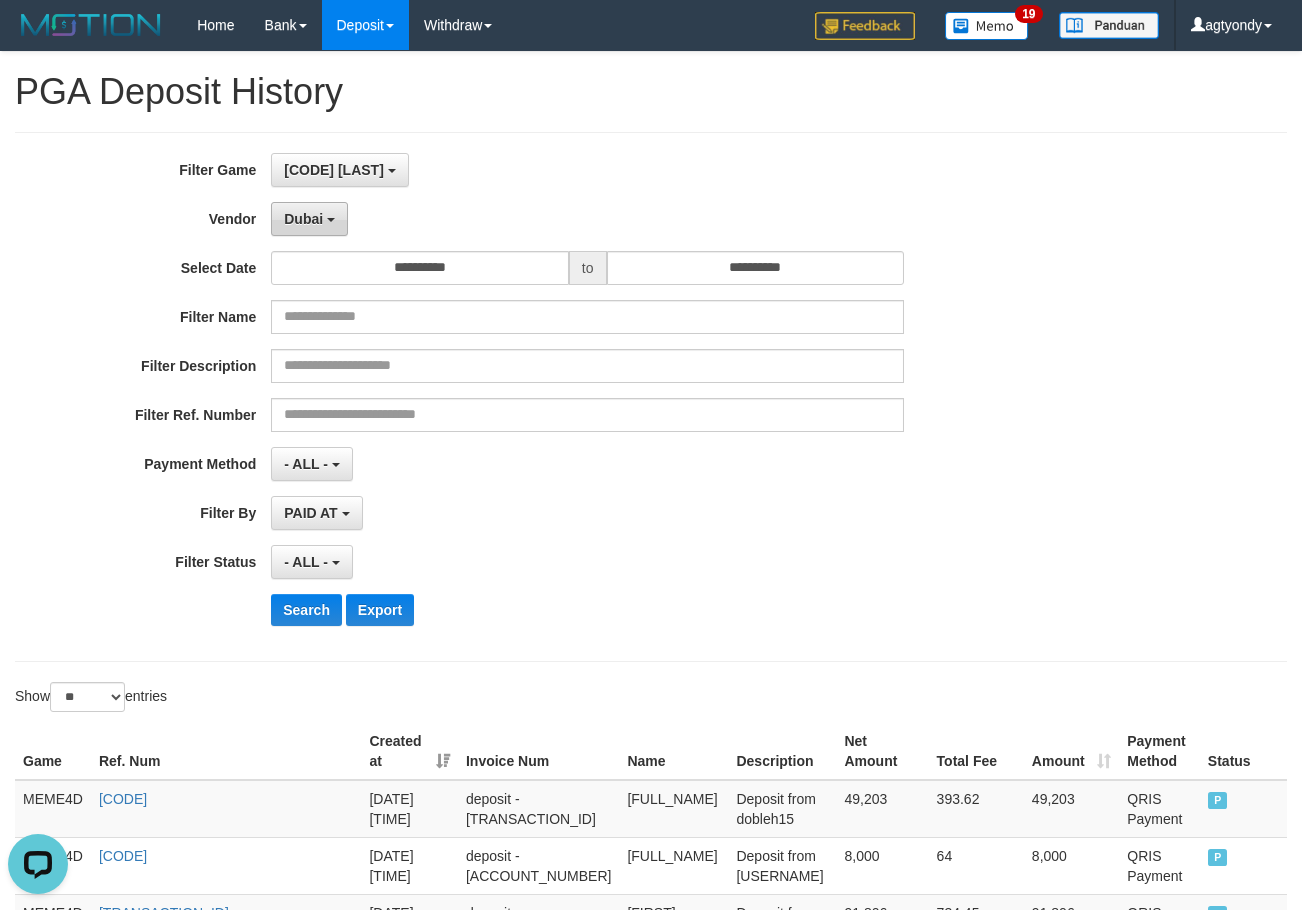 click on "Dubai" at bounding box center (309, 219) 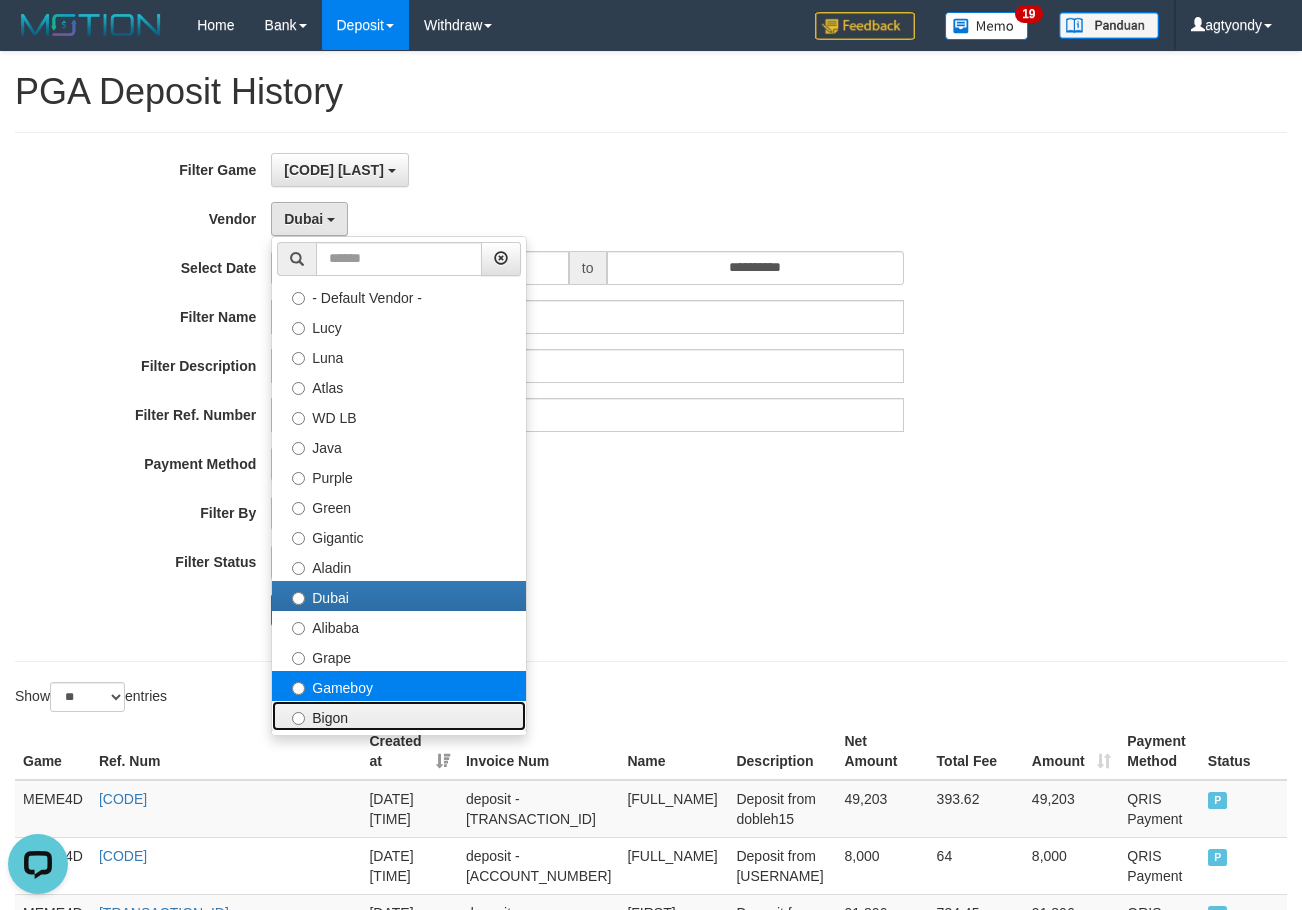 drag, startPoint x: 388, startPoint y: 702, endPoint x: 396, endPoint y: 679, distance: 24.351591 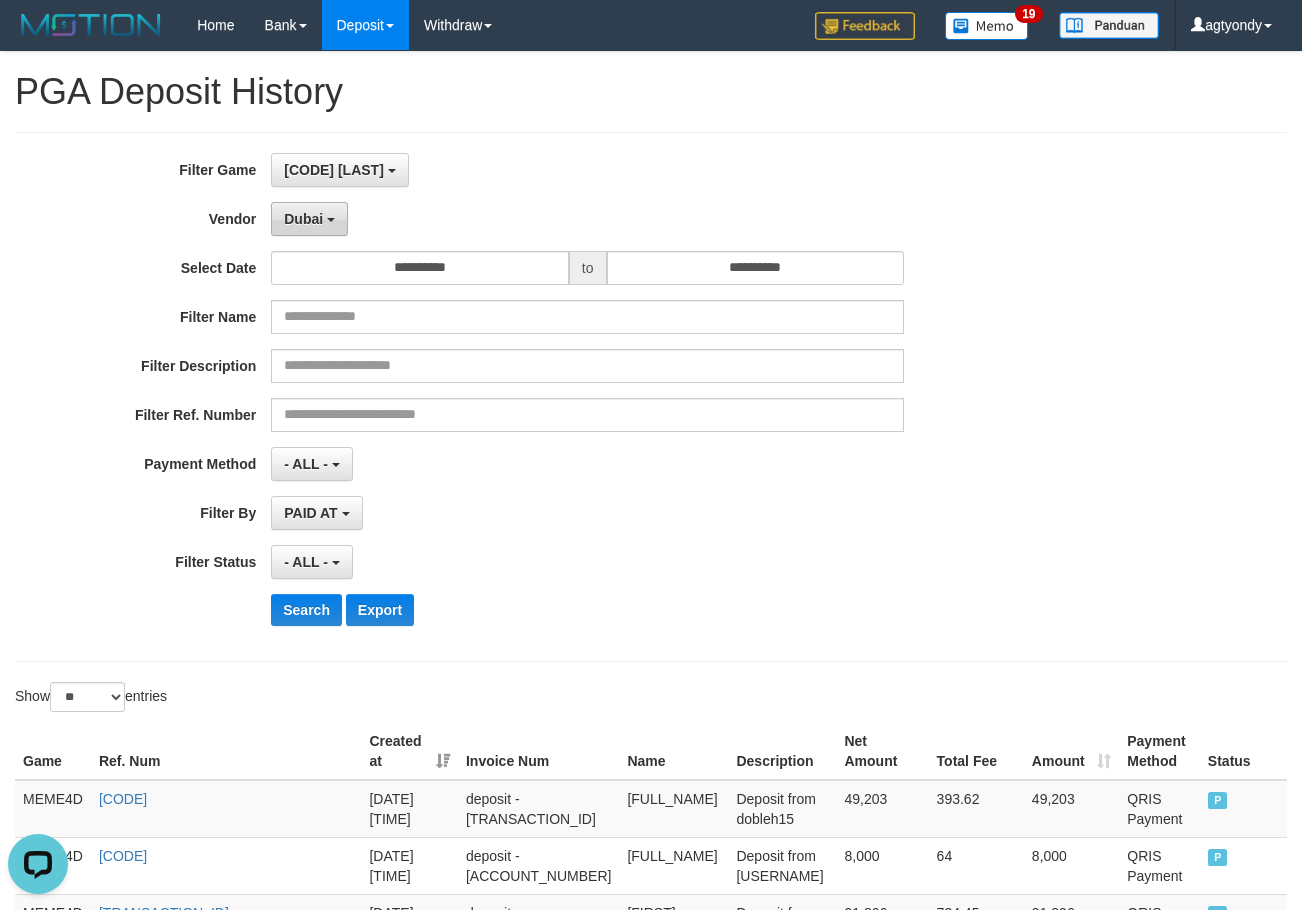 click on "Dubai" at bounding box center (309, 219) 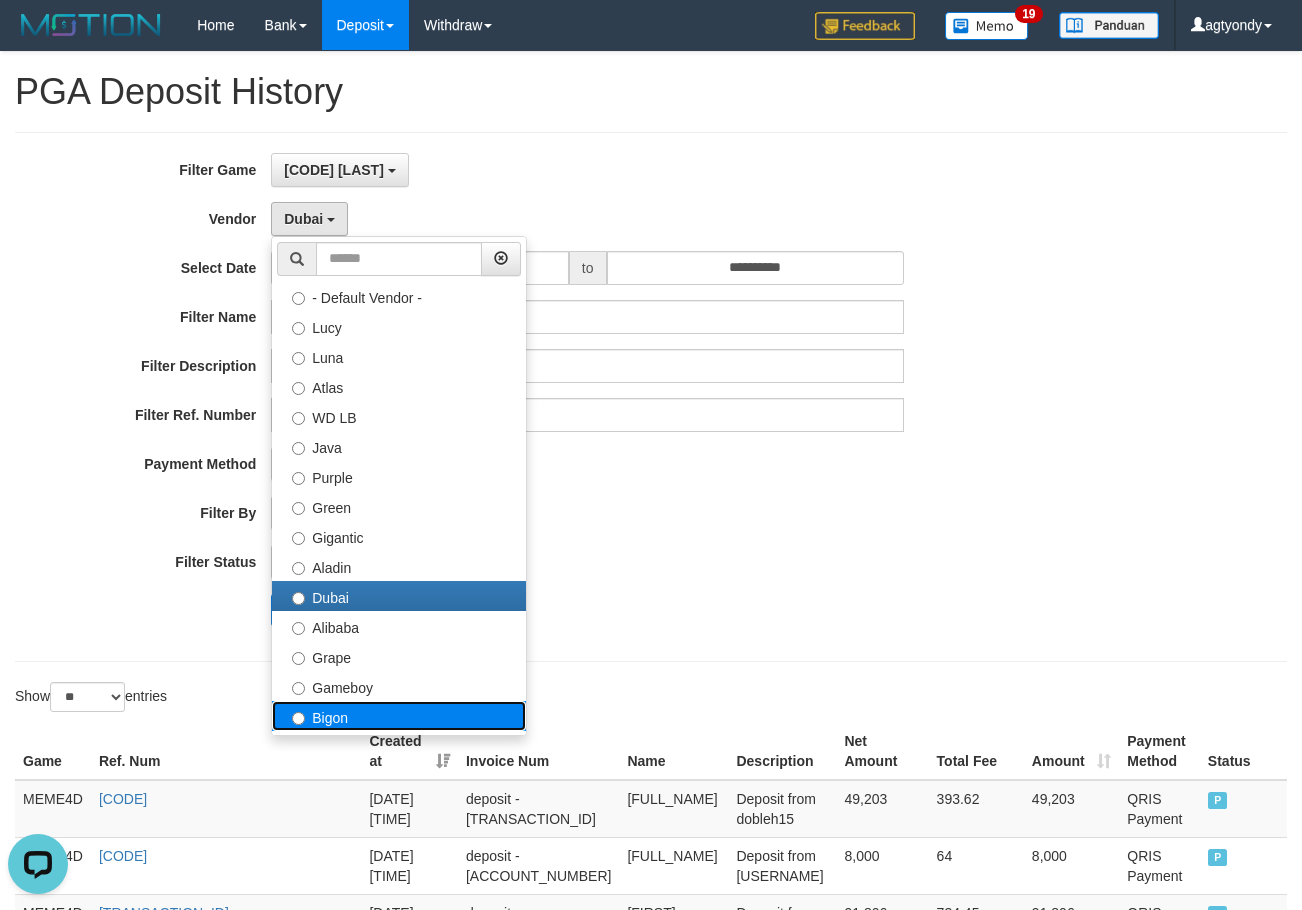 click on "Bigon" at bounding box center (399, 716) 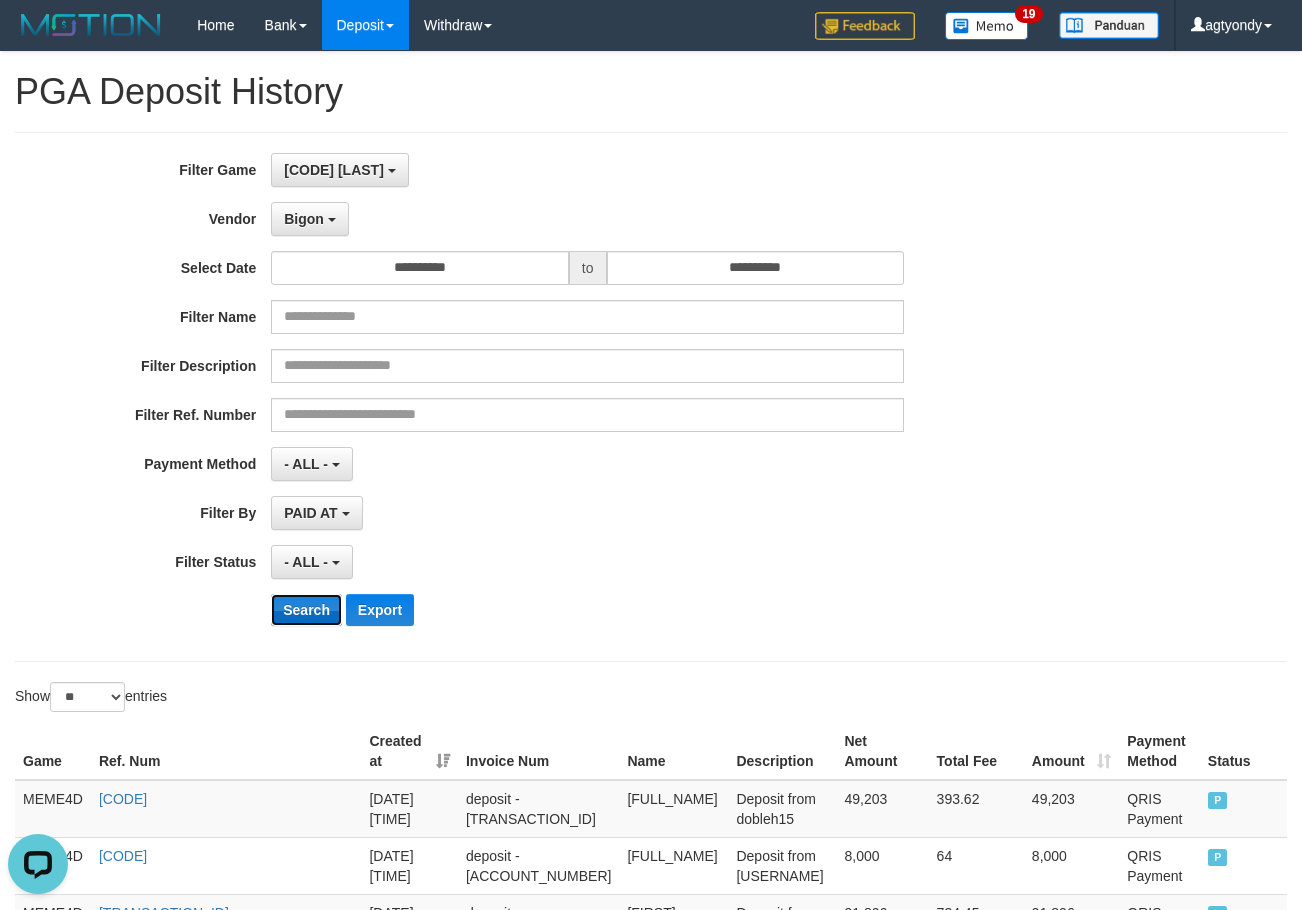 click on "Search" at bounding box center (306, 610) 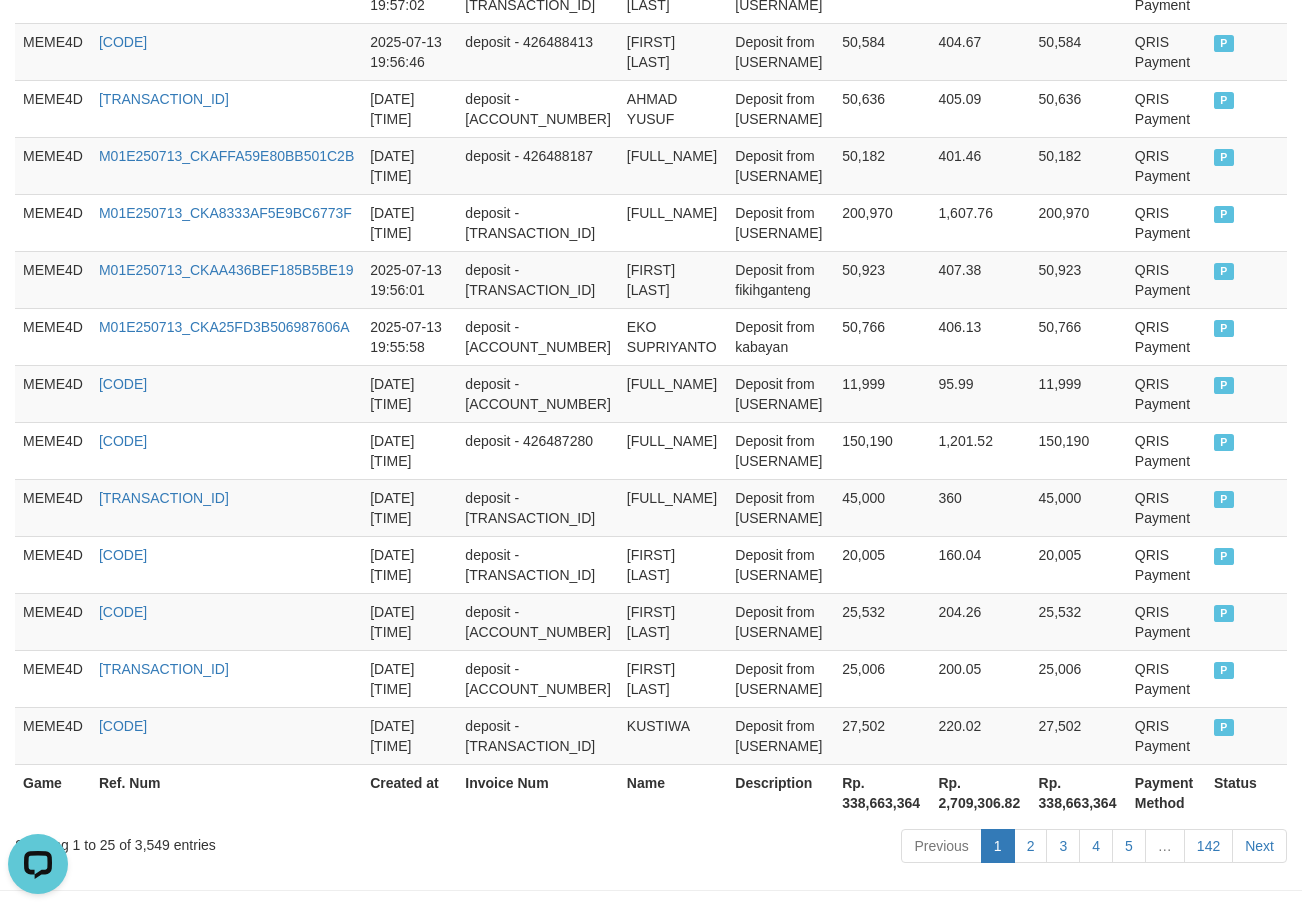 scroll, scrollTop: 1552, scrollLeft: 0, axis: vertical 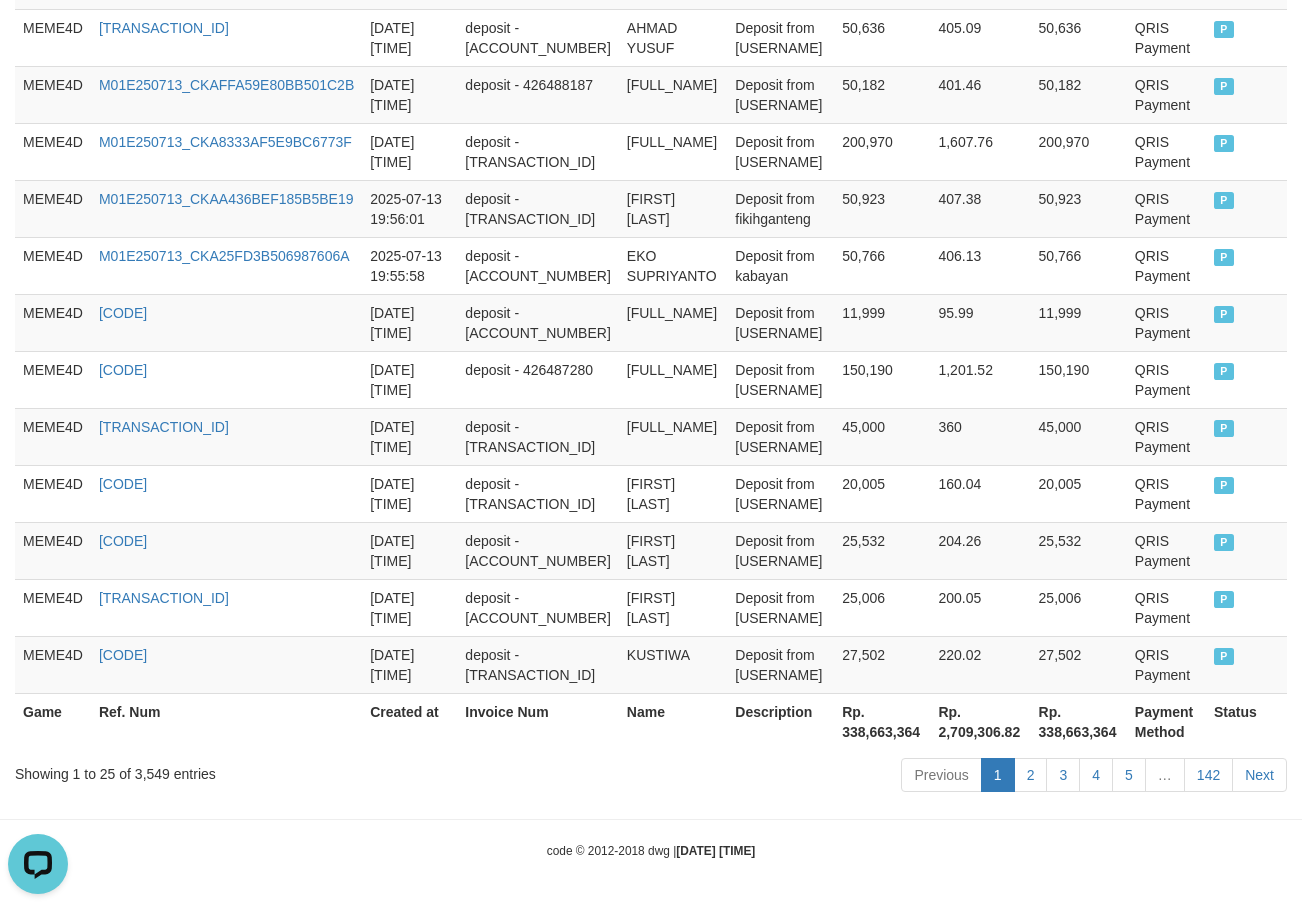 click on "Rp. 338,663,364" at bounding box center [882, 721] 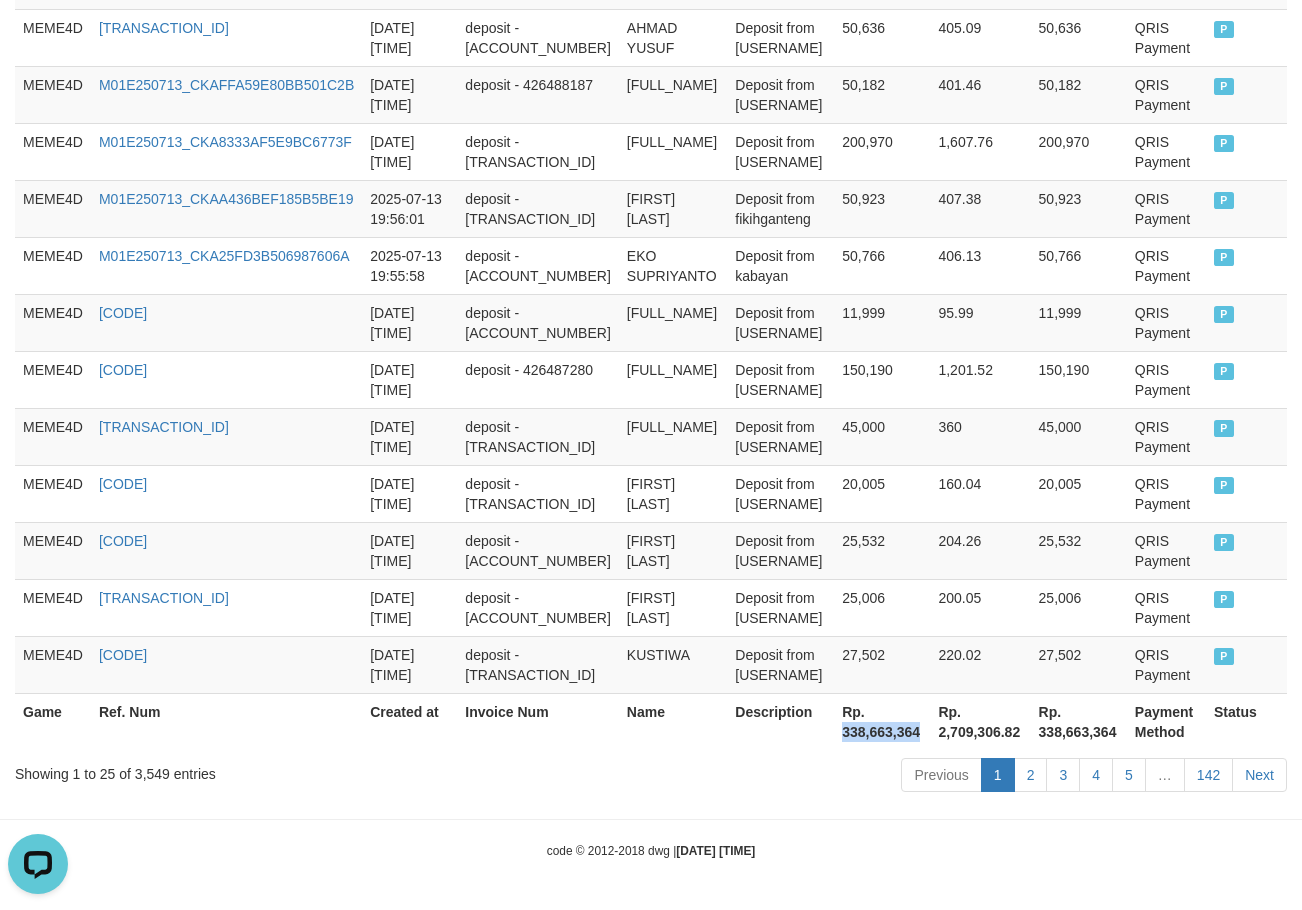 click on "Rp. 338,663,364" at bounding box center (882, 721) 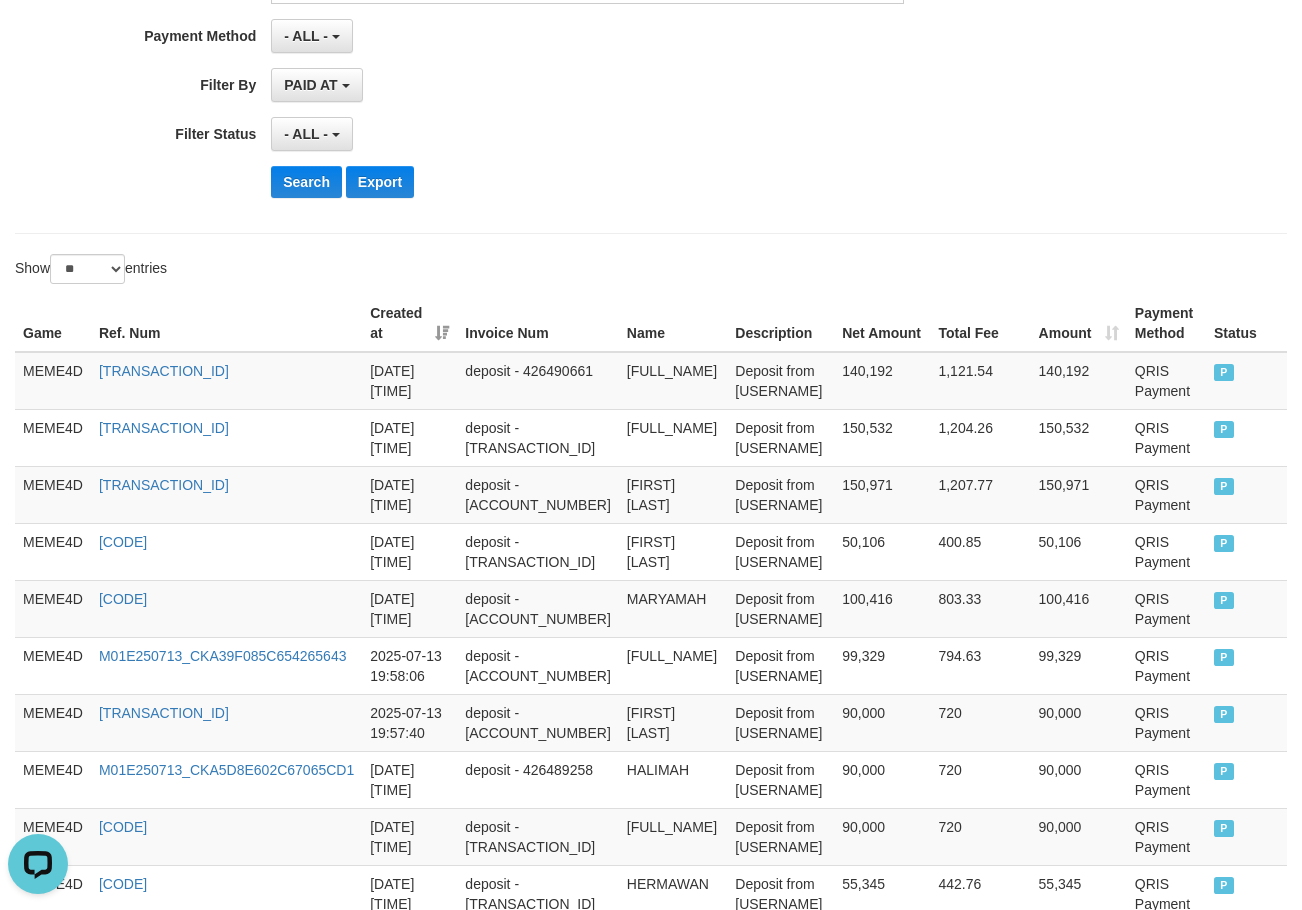 scroll, scrollTop: 152, scrollLeft: 0, axis: vertical 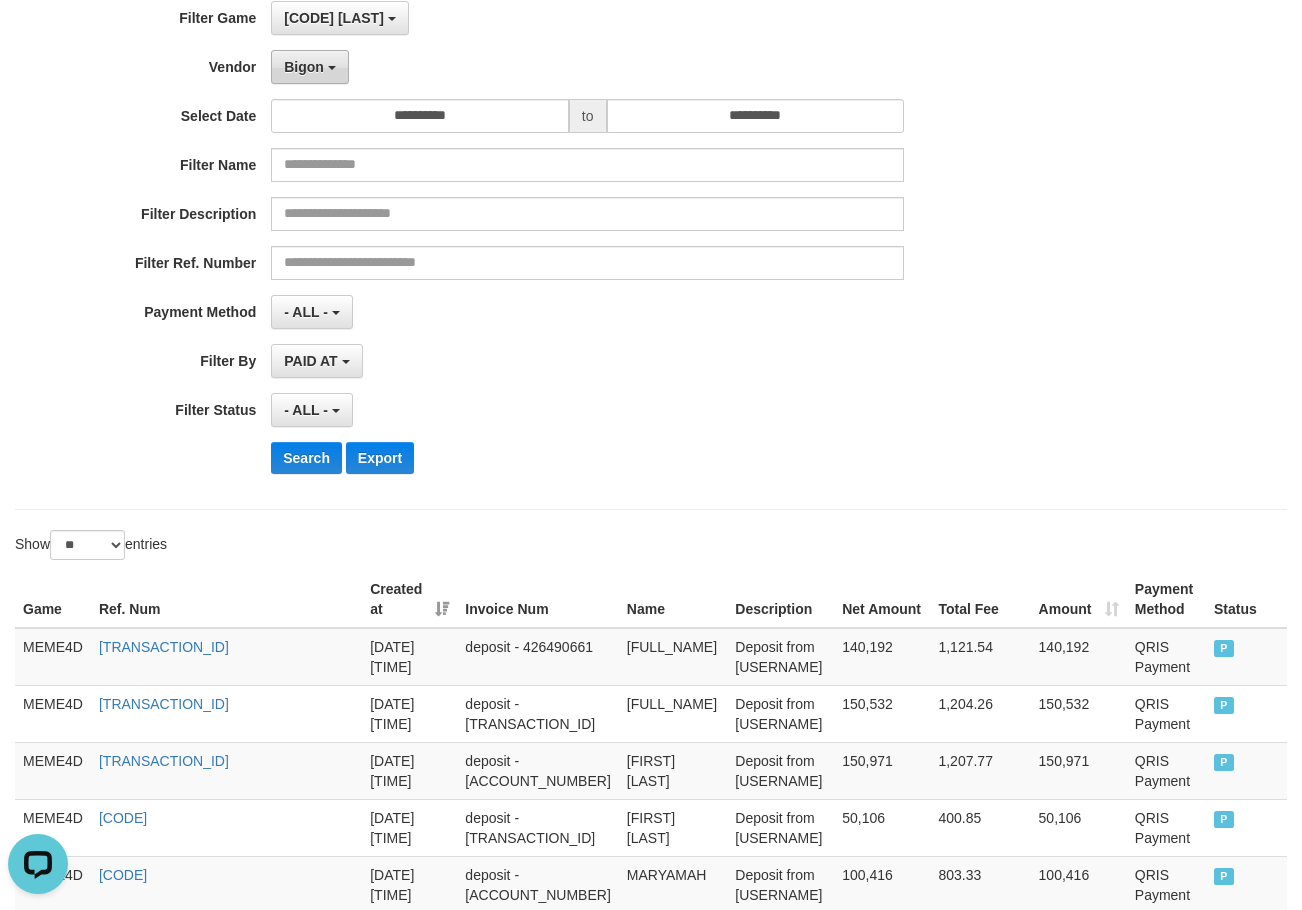 click on "Bigon" at bounding box center (304, 67) 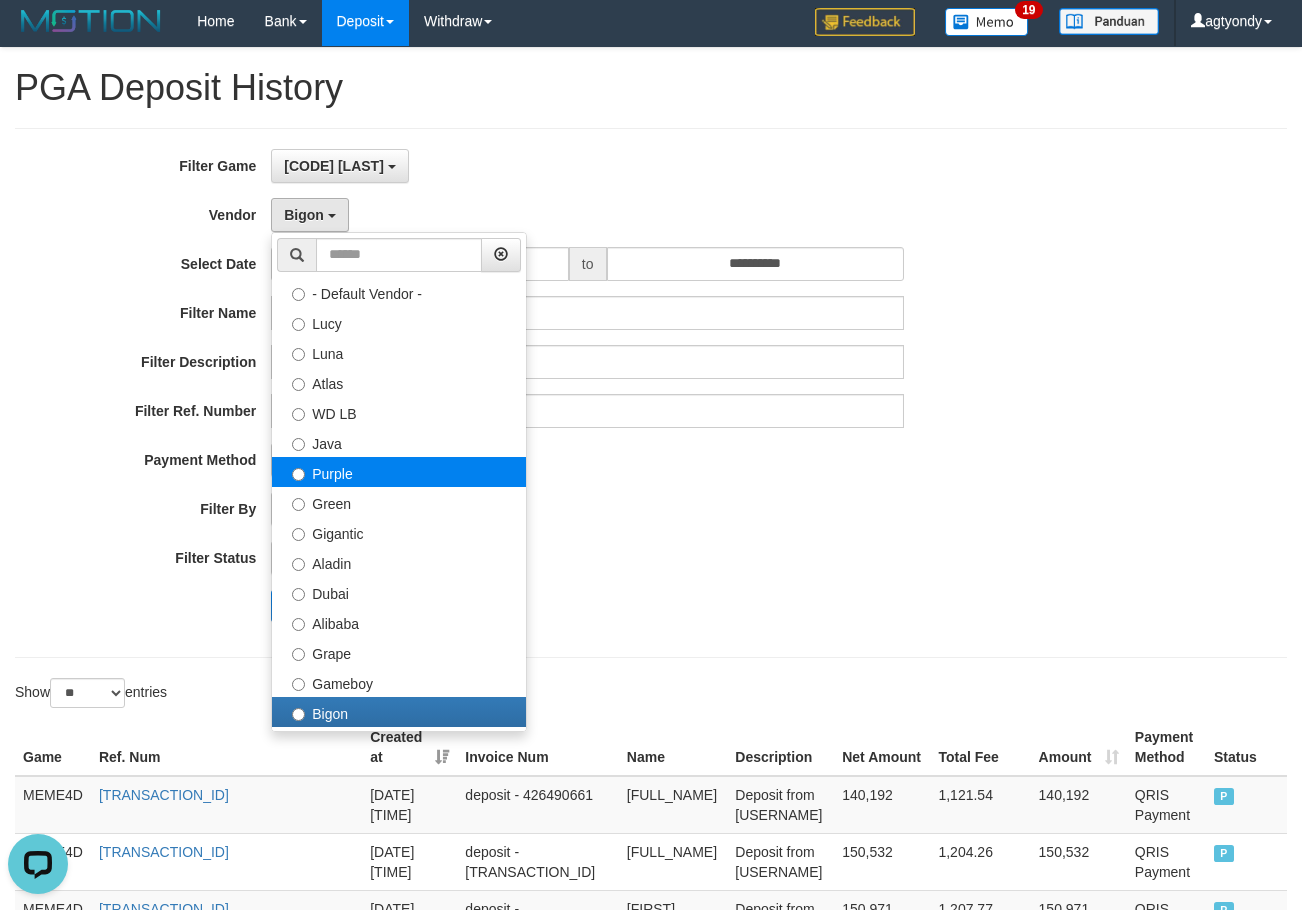 scroll, scrollTop: 0, scrollLeft: 0, axis: both 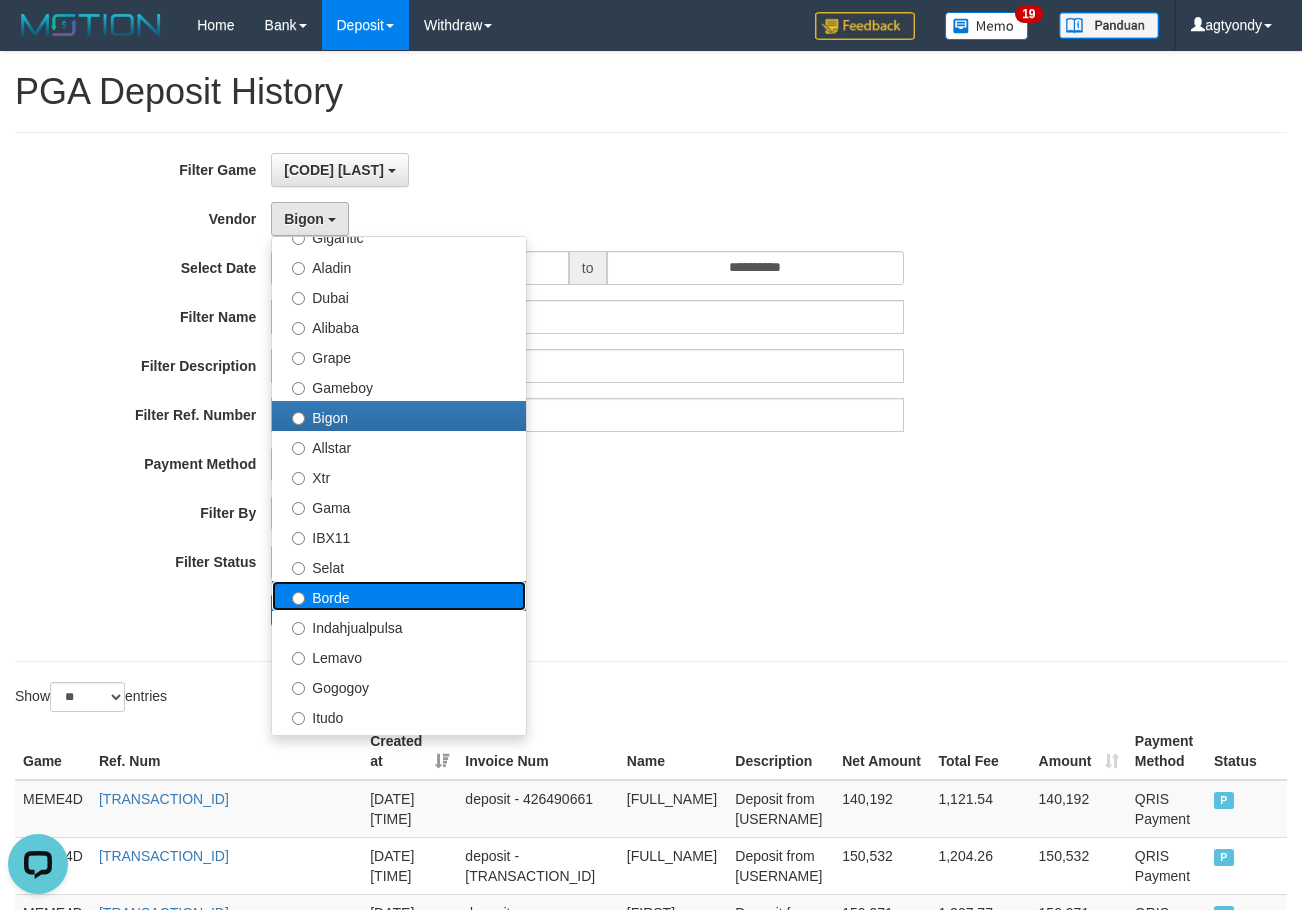 click on "Borde" at bounding box center [399, 596] 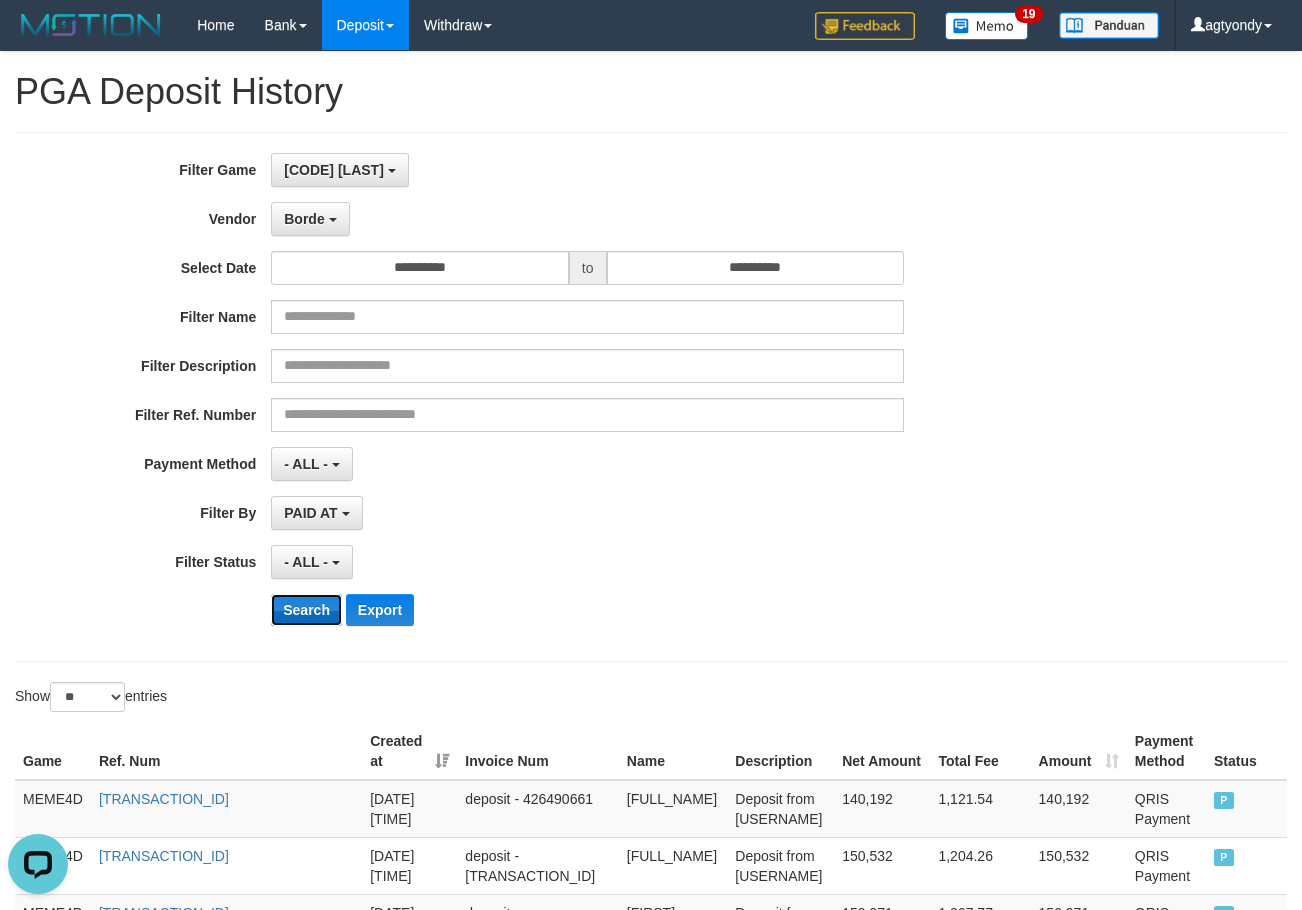 click on "Search" at bounding box center (306, 610) 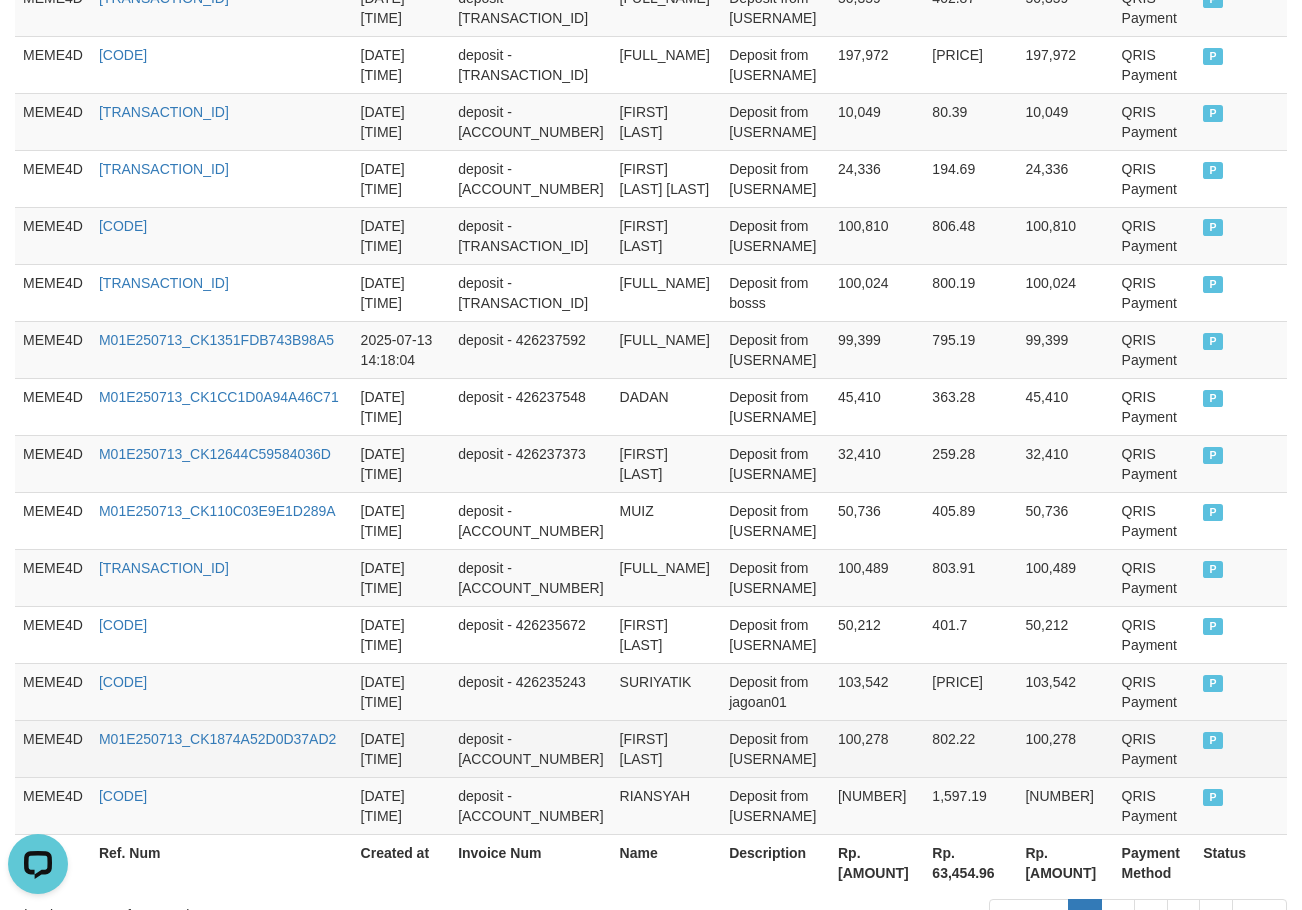 scroll, scrollTop: 1512, scrollLeft: 0, axis: vertical 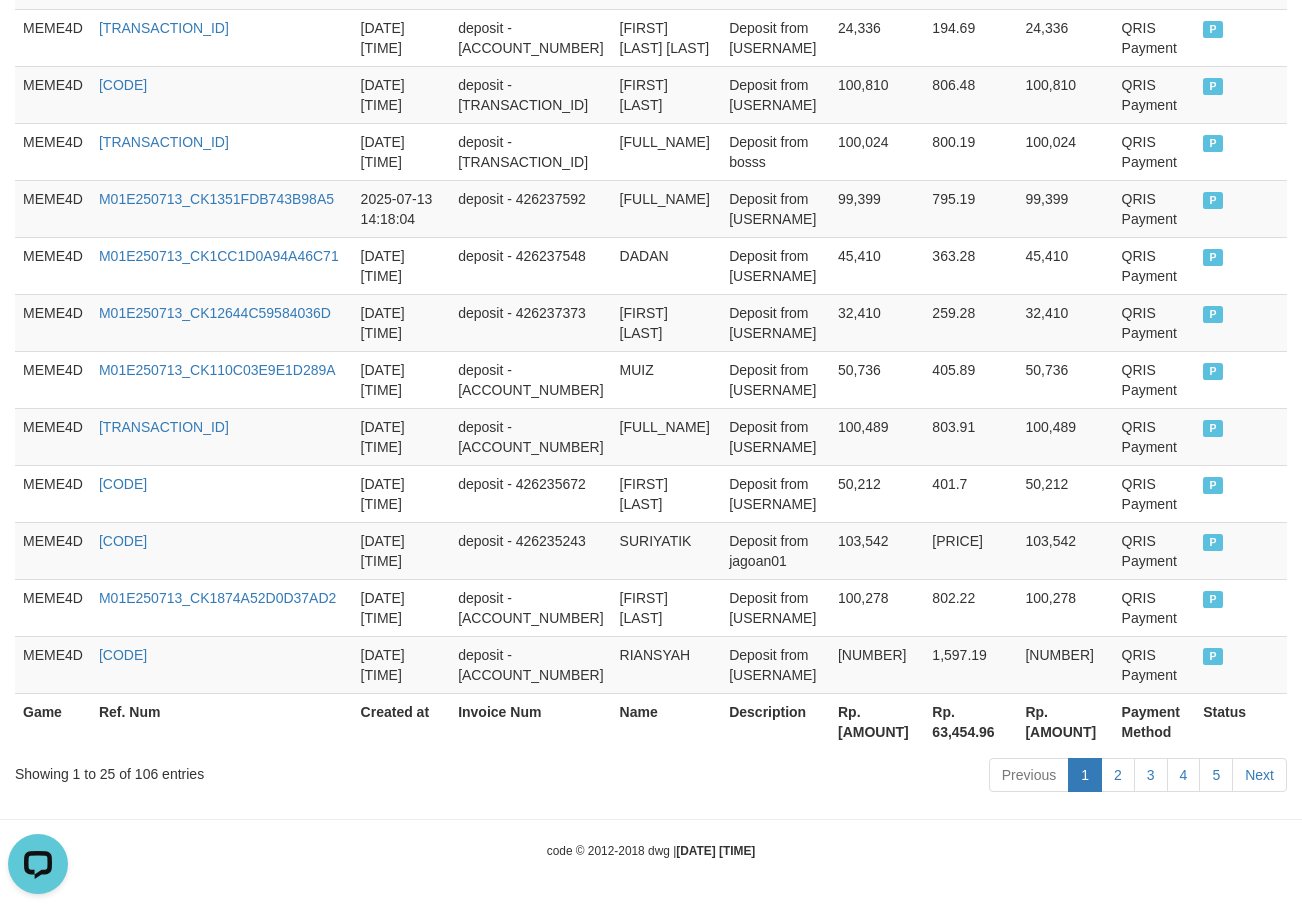 click on "Rp. [AMOUNT]" at bounding box center (877, 721) 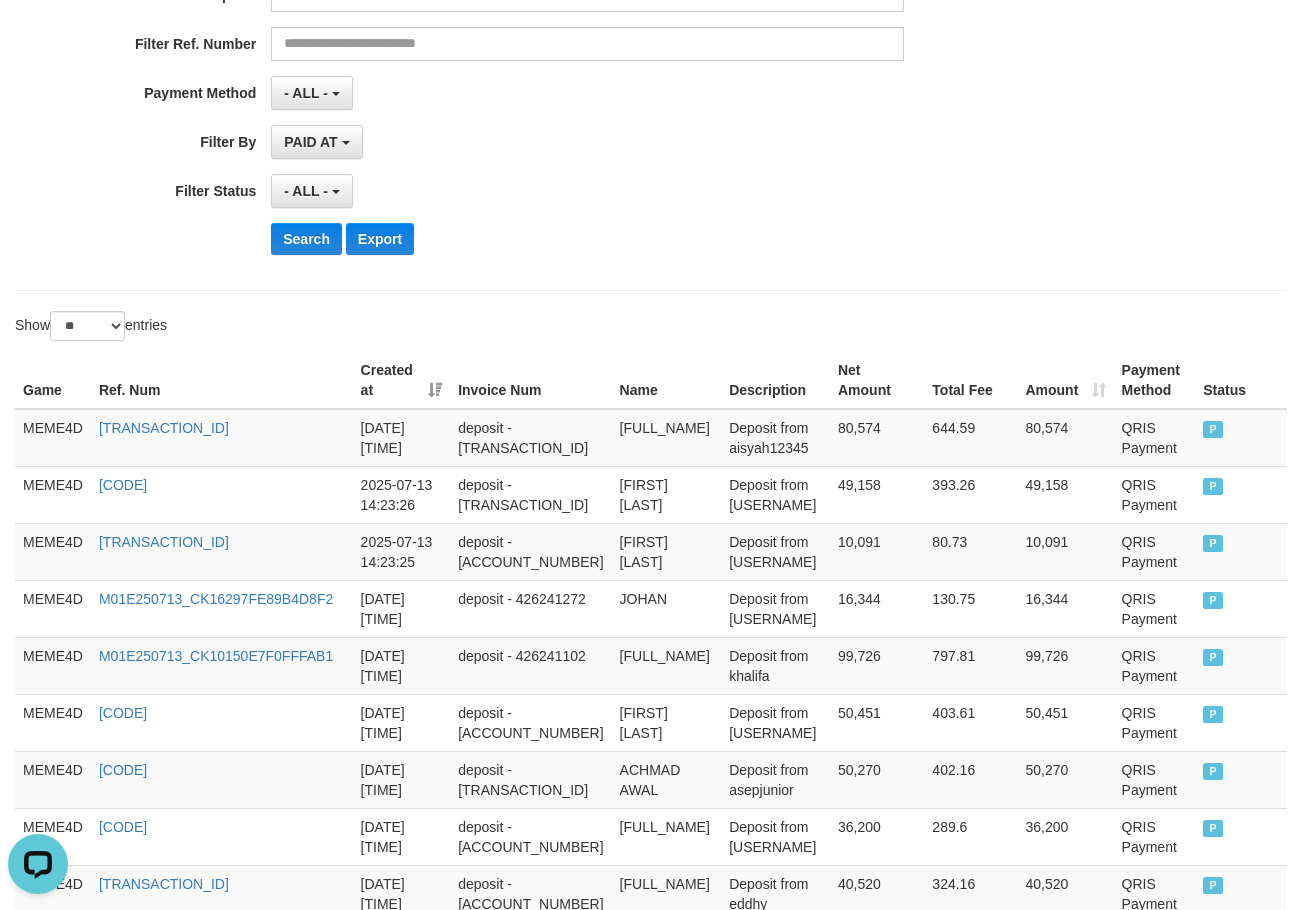 scroll, scrollTop: 112, scrollLeft: 0, axis: vertical 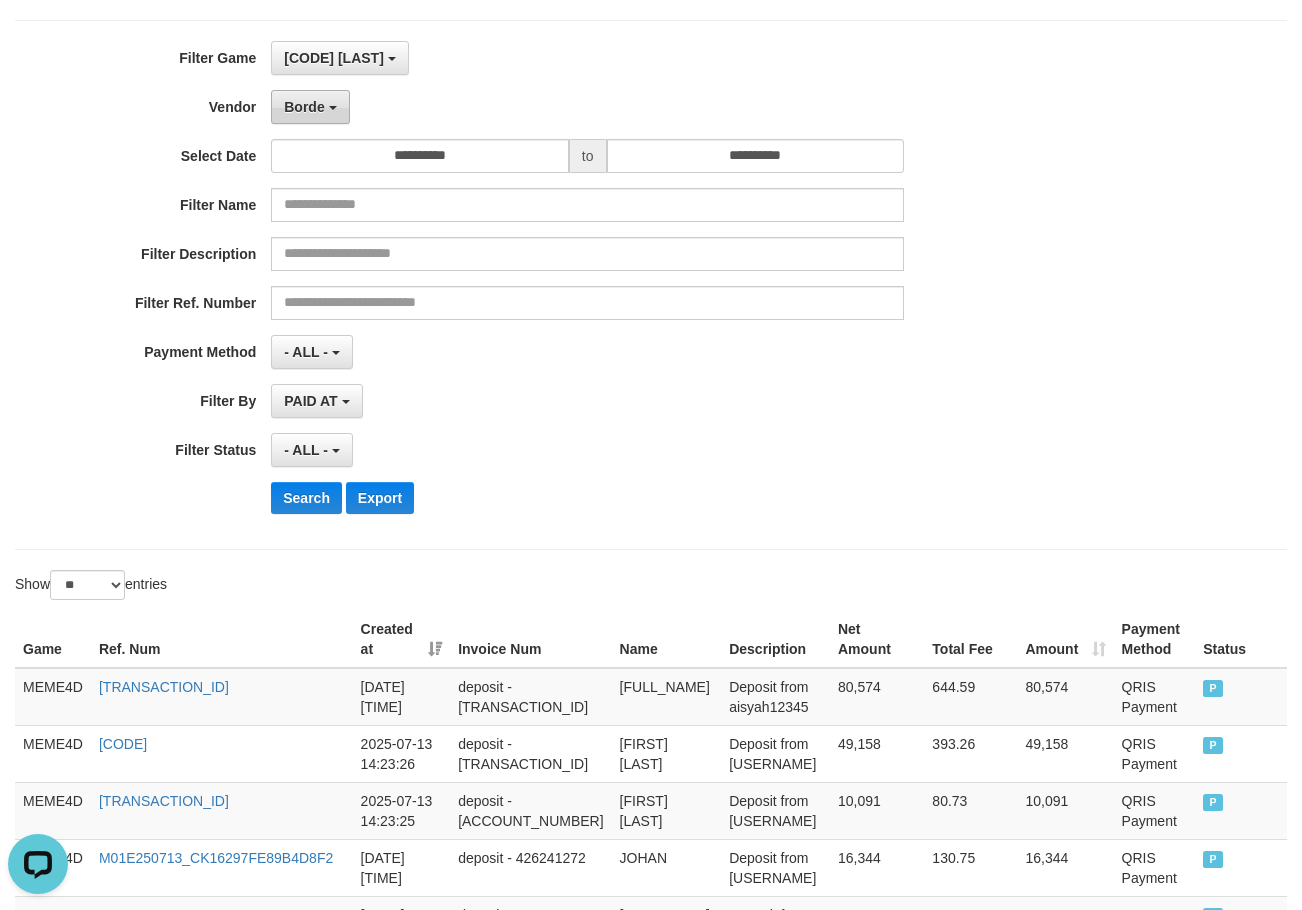 click on "Borde" at bounding box center (304, 107) 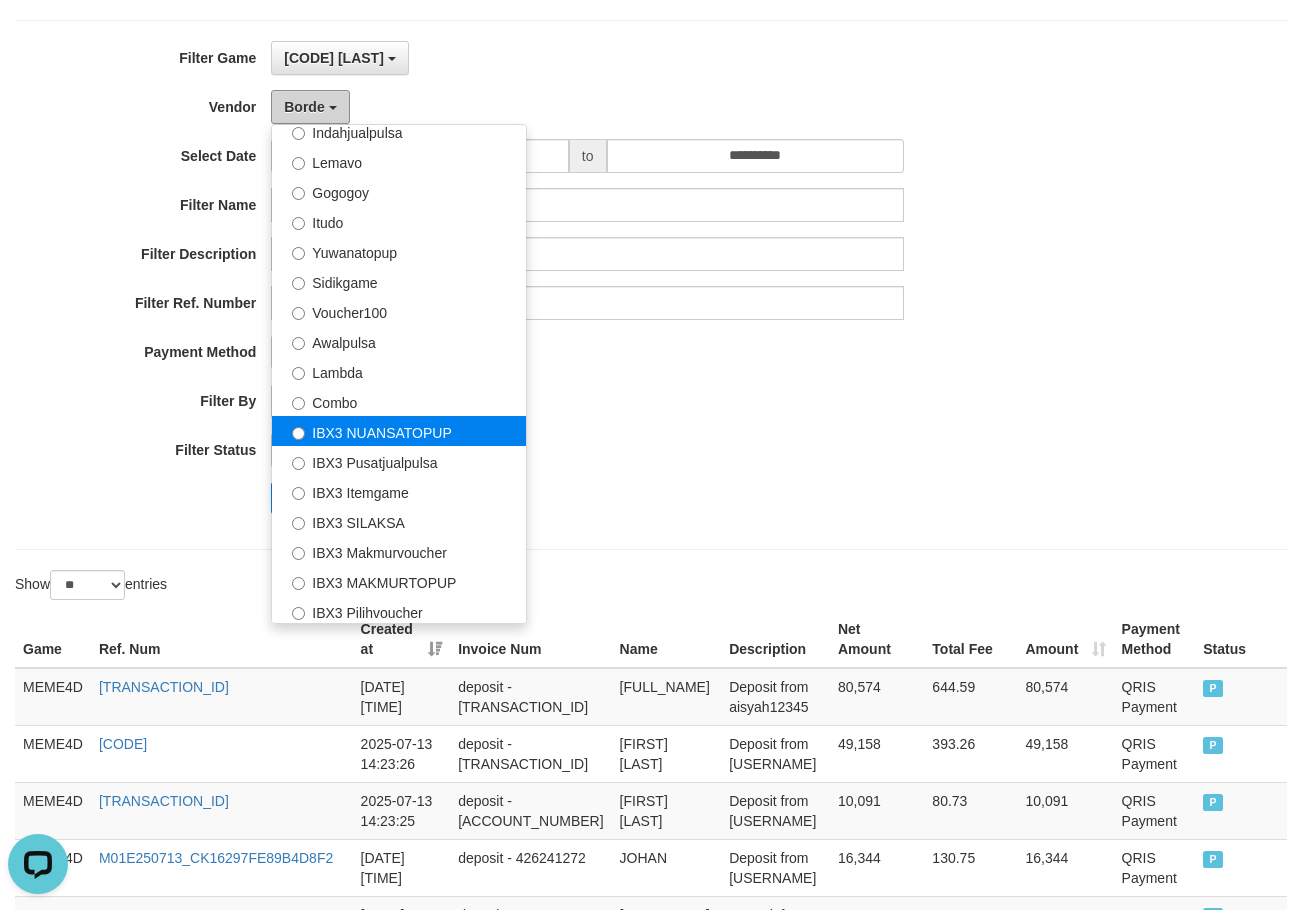 scroll, scrollTop: 686, scrollLeft: 0, axis: vertical 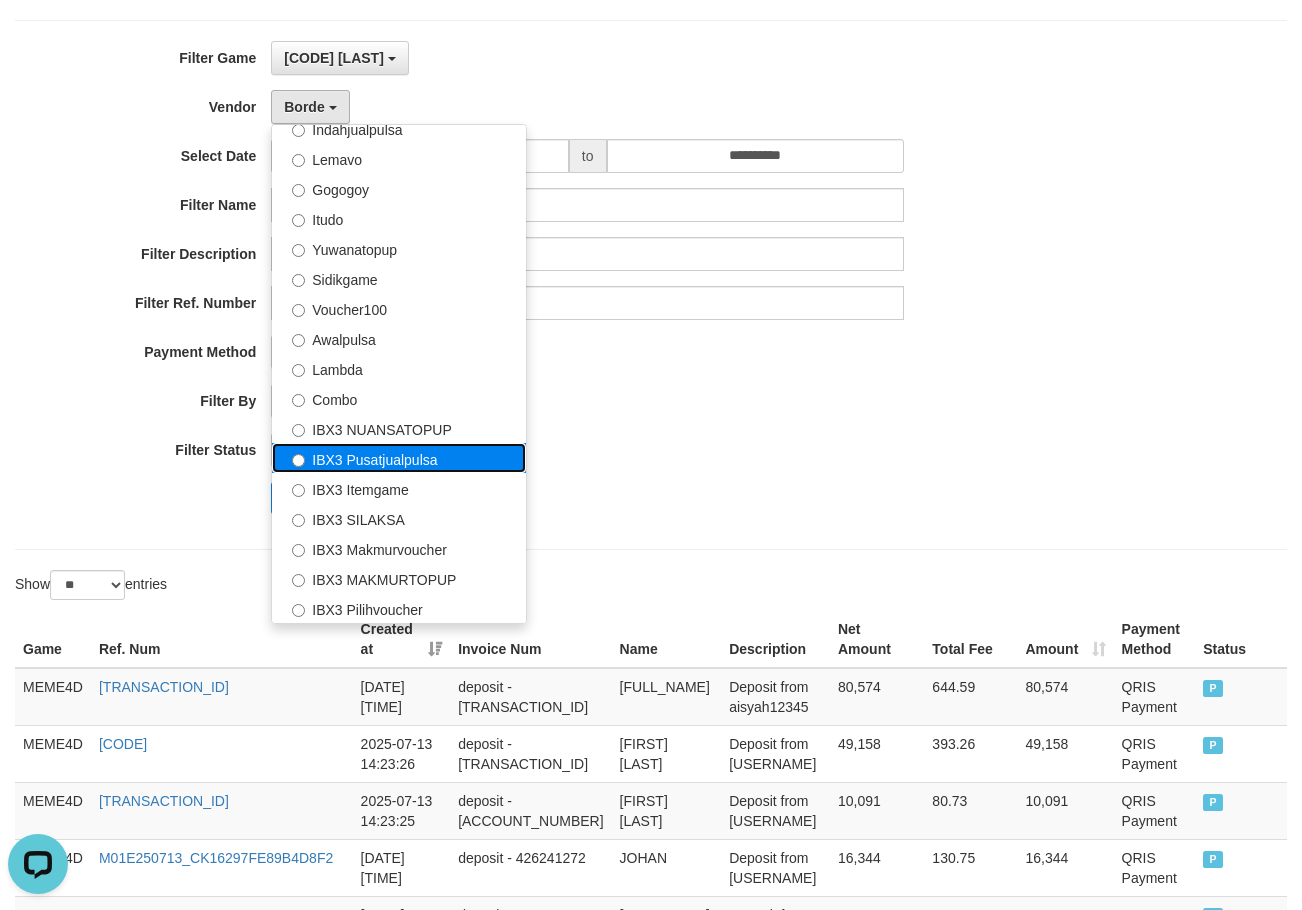 click on "IBX3 Pusatjualpulsa" at bounding box center [399, 458] 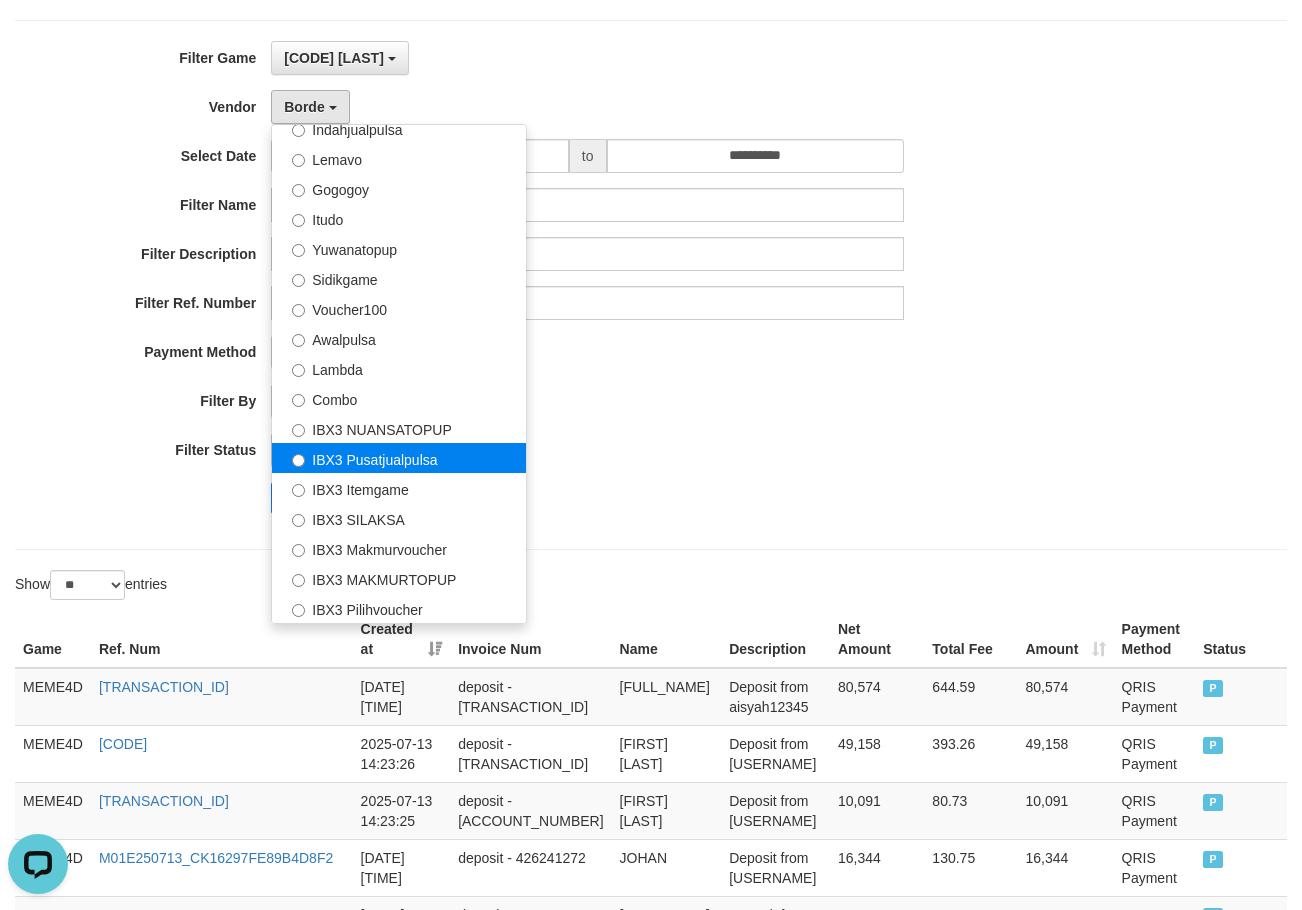 select on "**********" 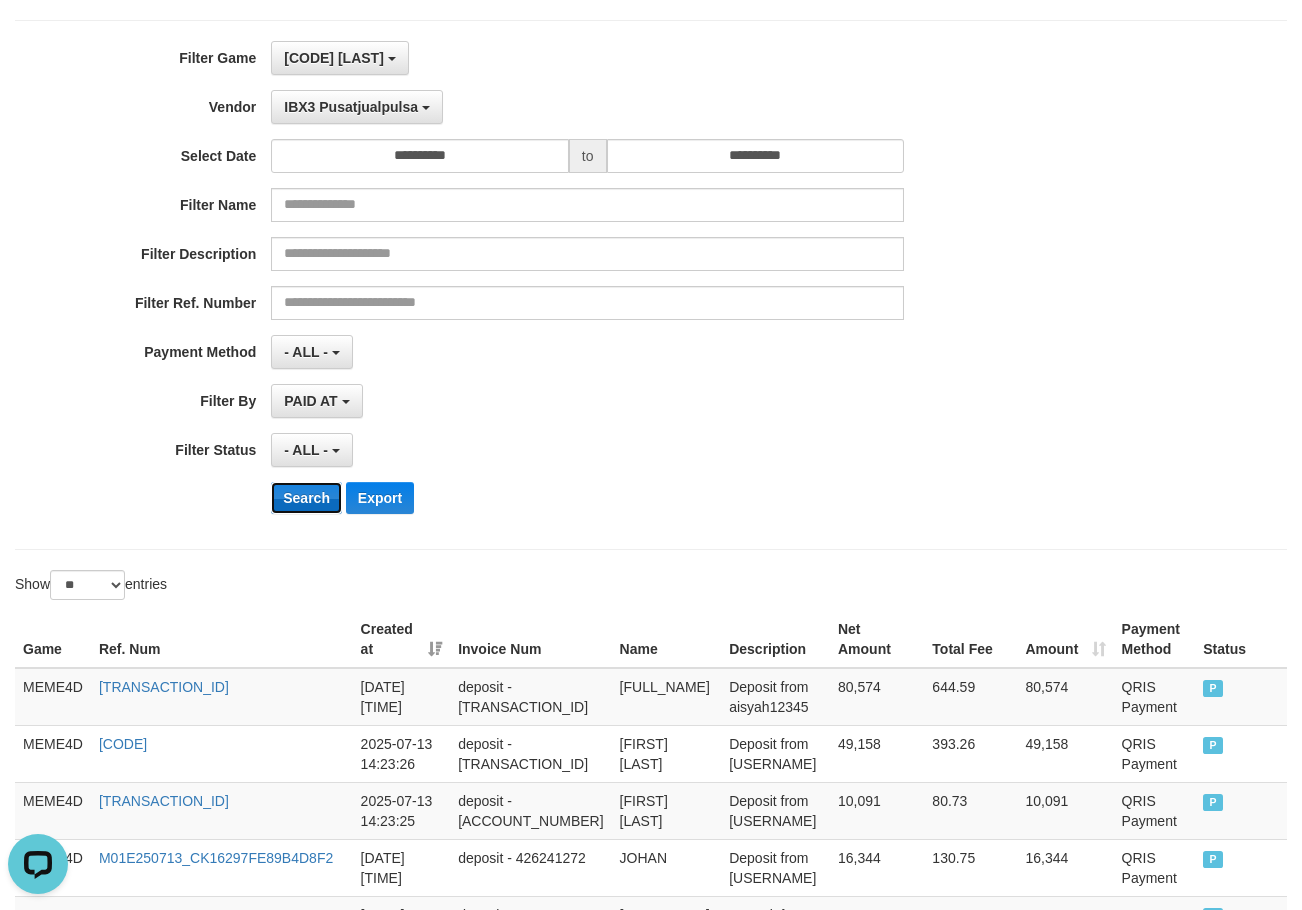 click on "Search" at bounding box center (306, 498) 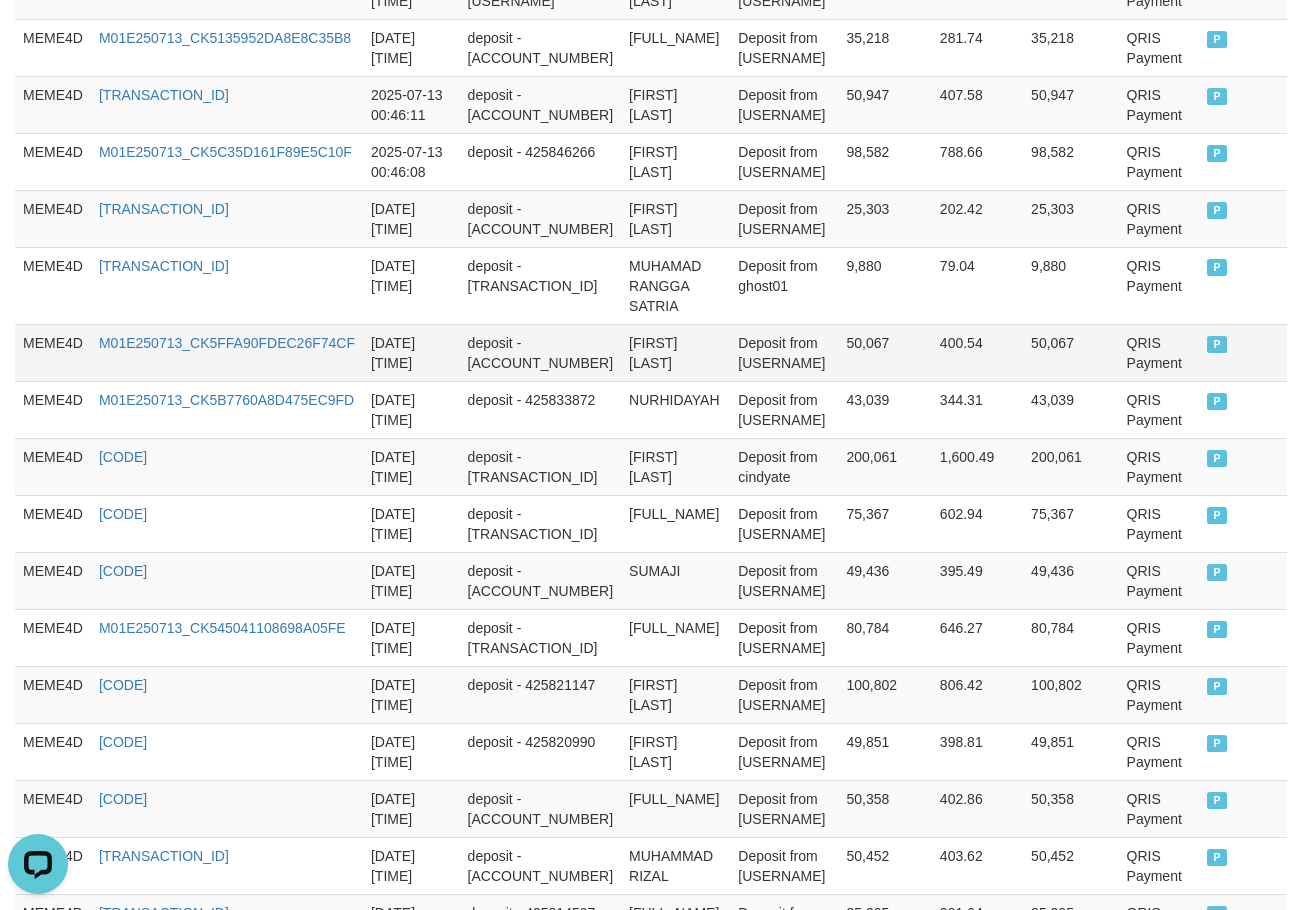 scroll, scrollTop: 1552, scrollLeft: 0, axis: vertical 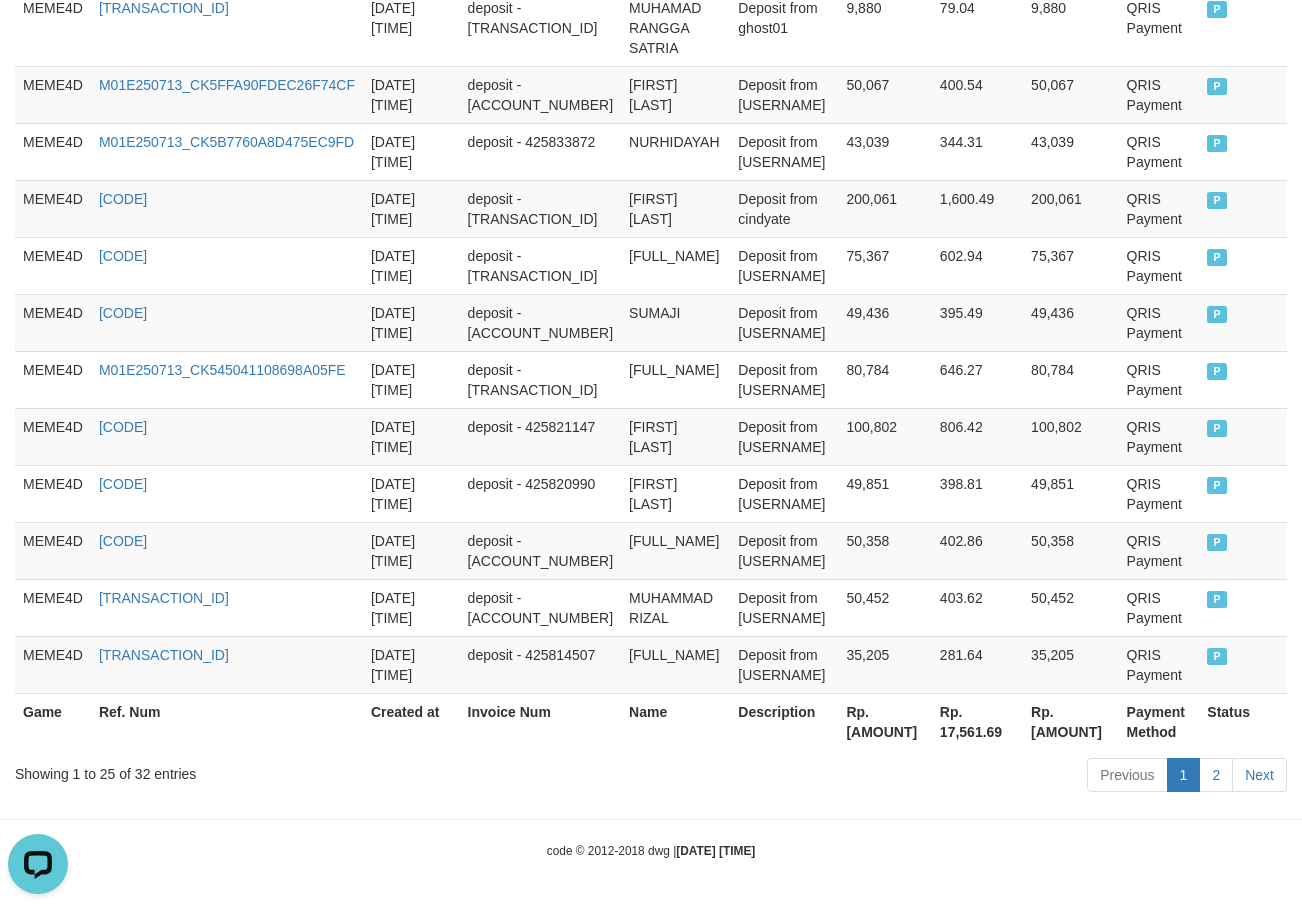 click on "Rp. [AMOUNT]" at bounding box center (884, 721) 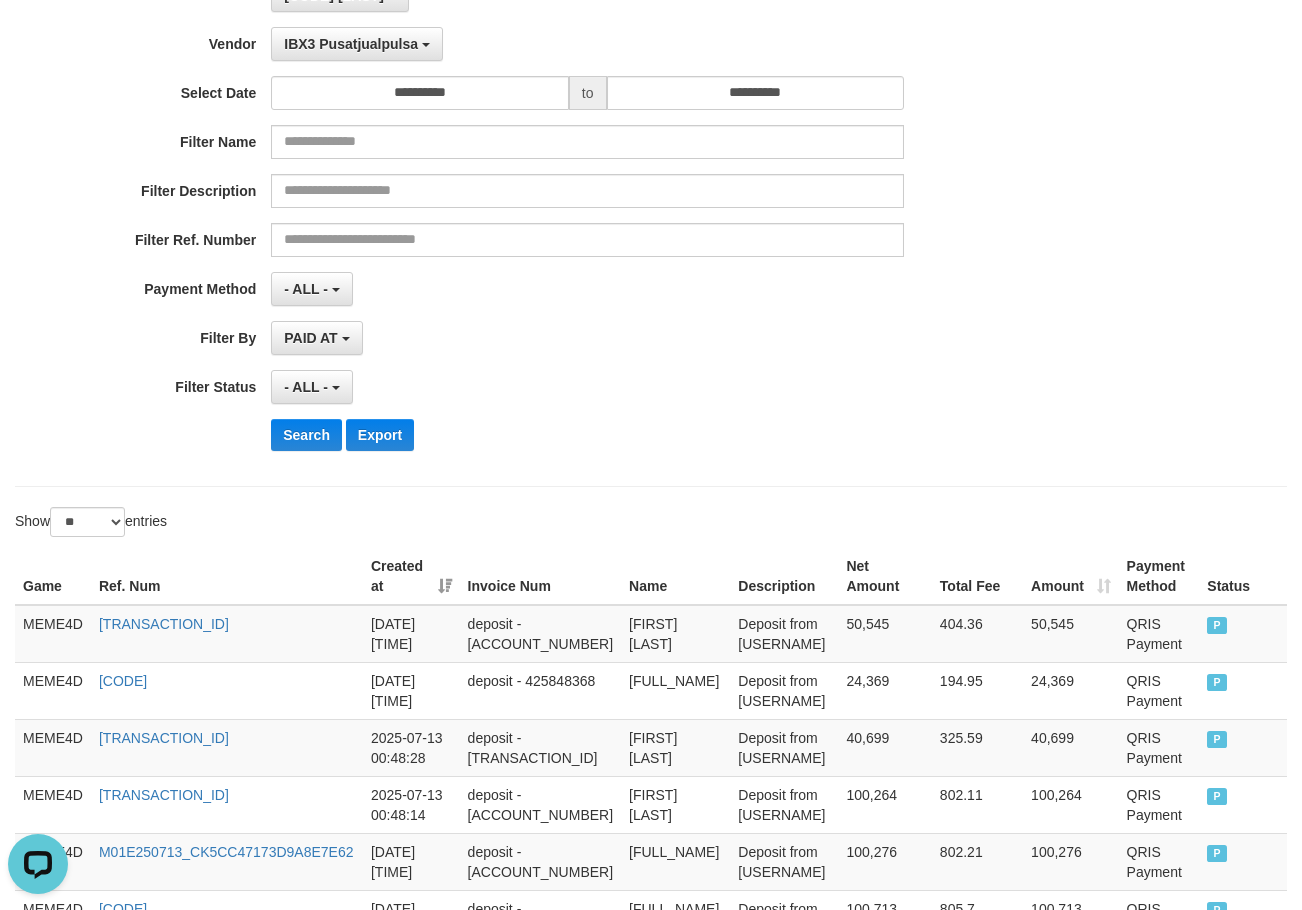 scroll, scrollTop: 0, scrollLeft: 0, axis: both 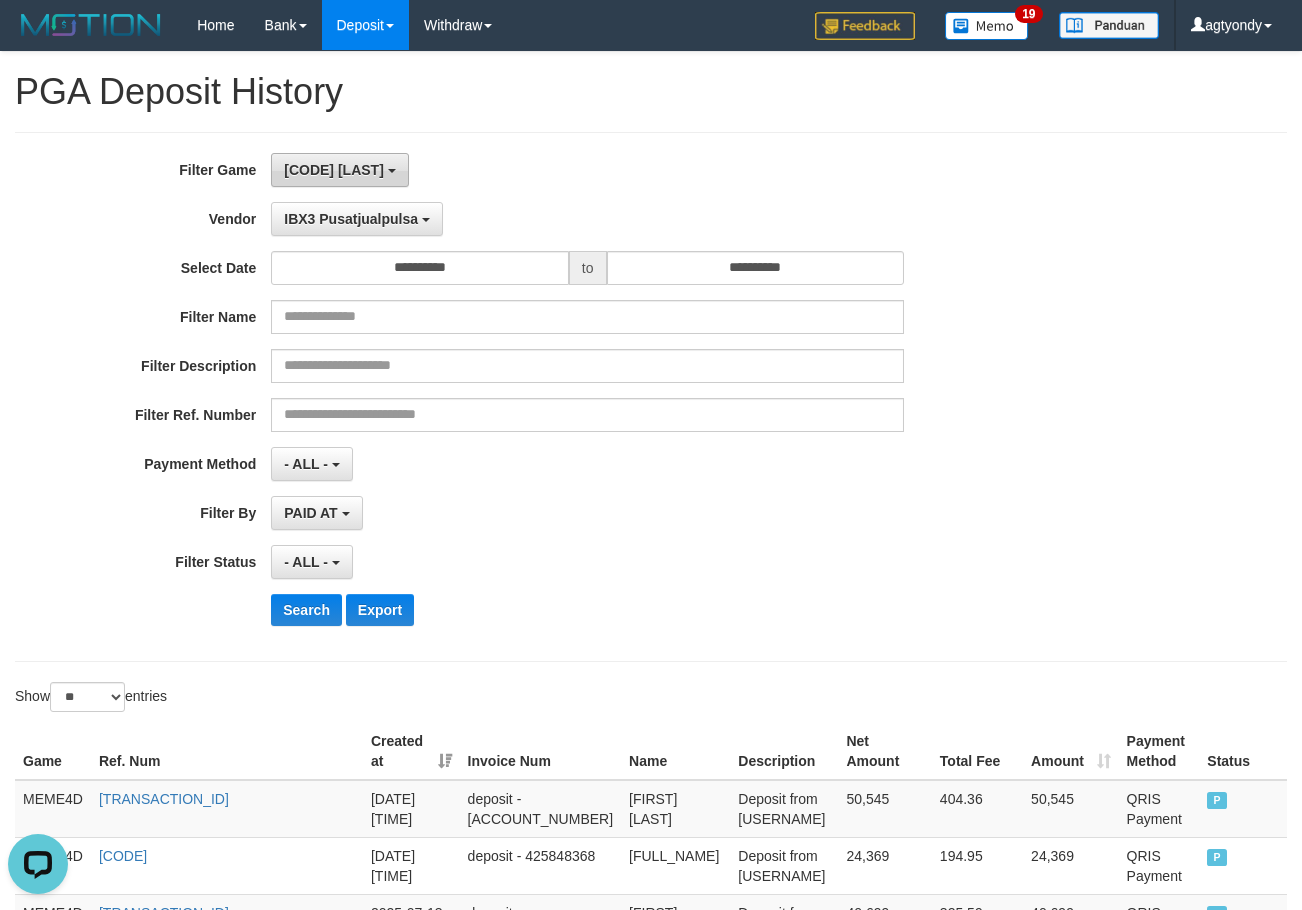 click on "[CODE] [LAST]" at bounding box center (334, 170) 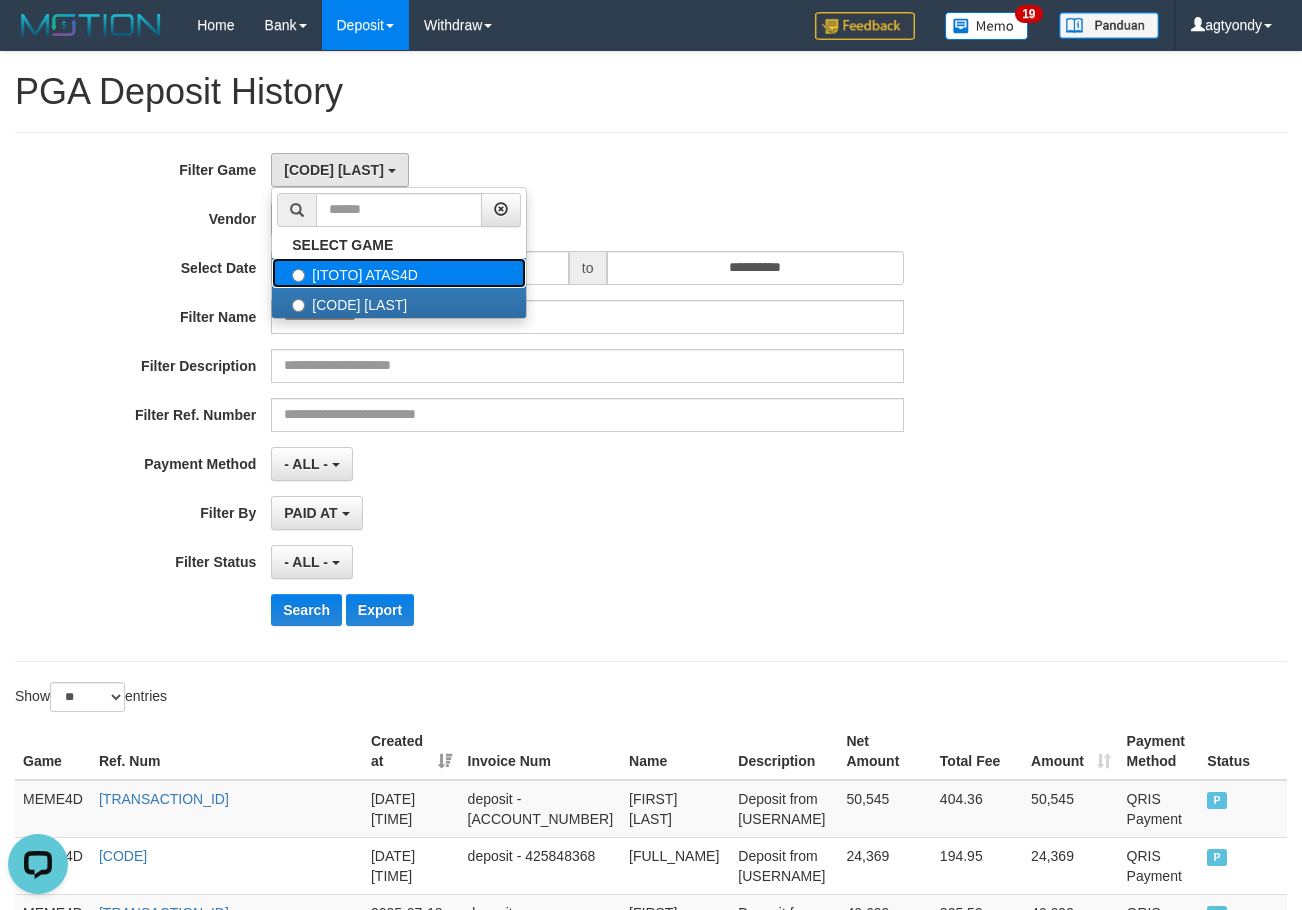 click on "[ITOTO] ATAS4D" at bounding box center (399, 273) 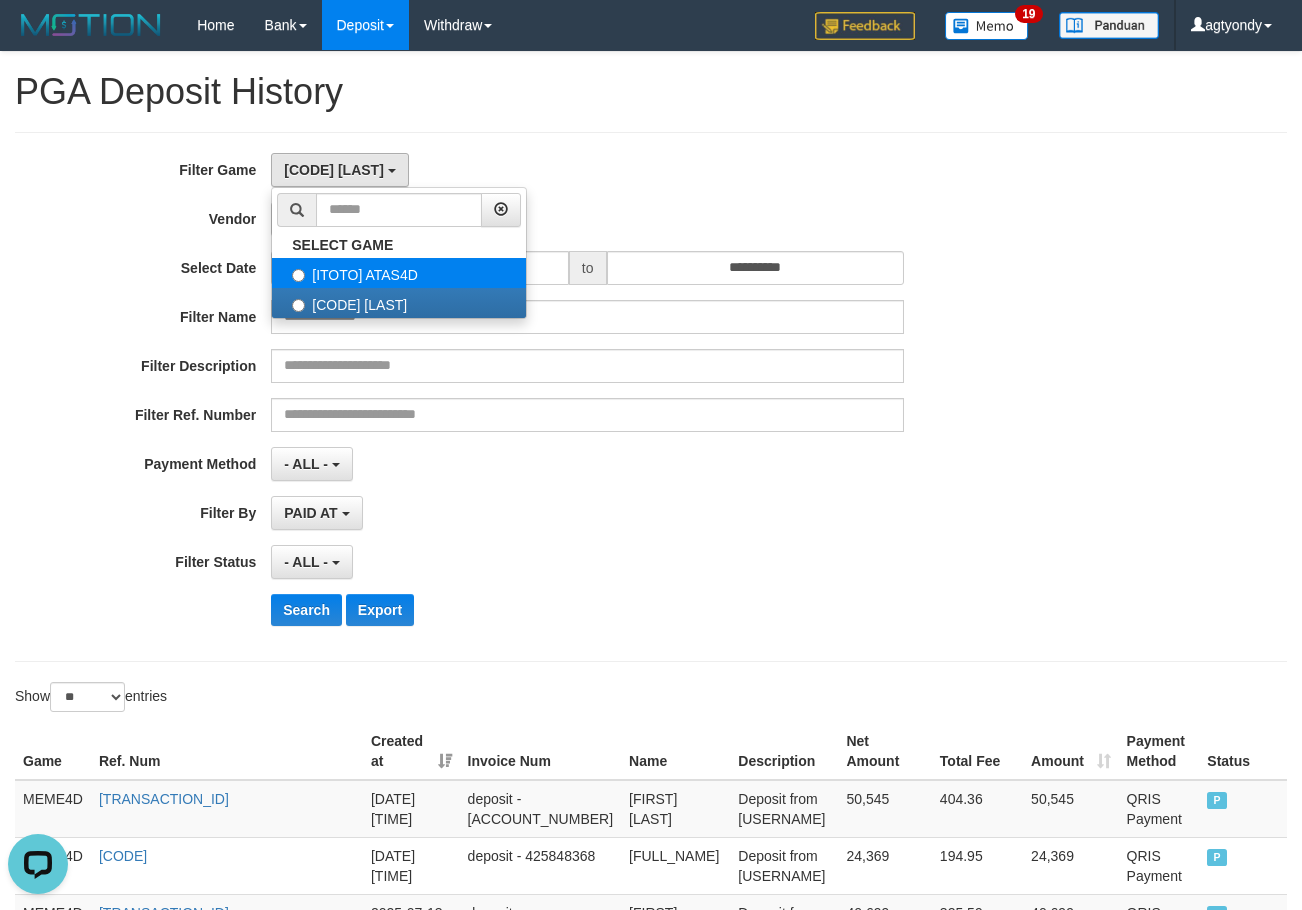 select on "****" 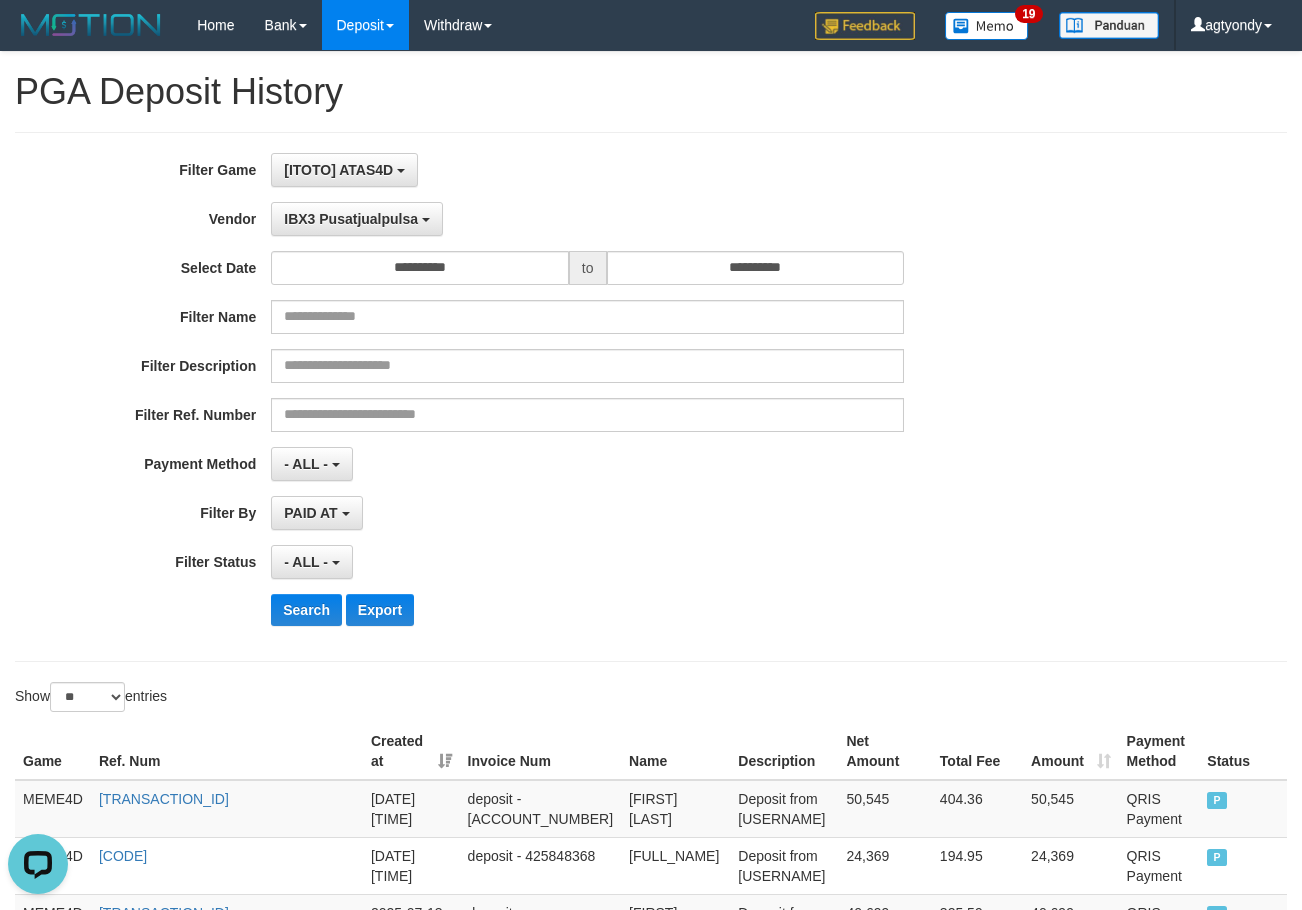 scroll, scrollTop: 34, scrollLeft: 0, axis: vertical 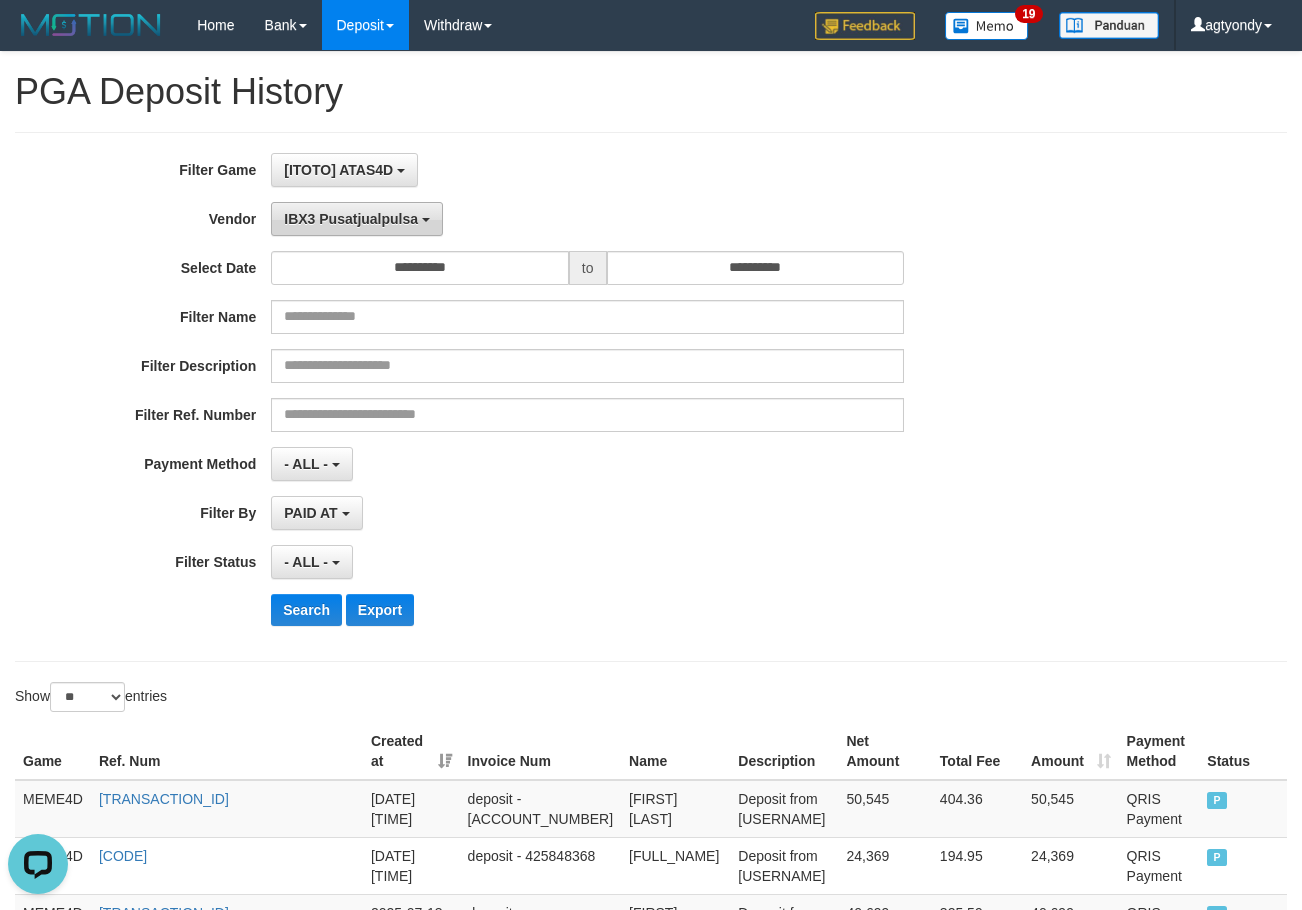 click on "IBX3 Pusatjualpulsa" at bounding box center [351, 219] 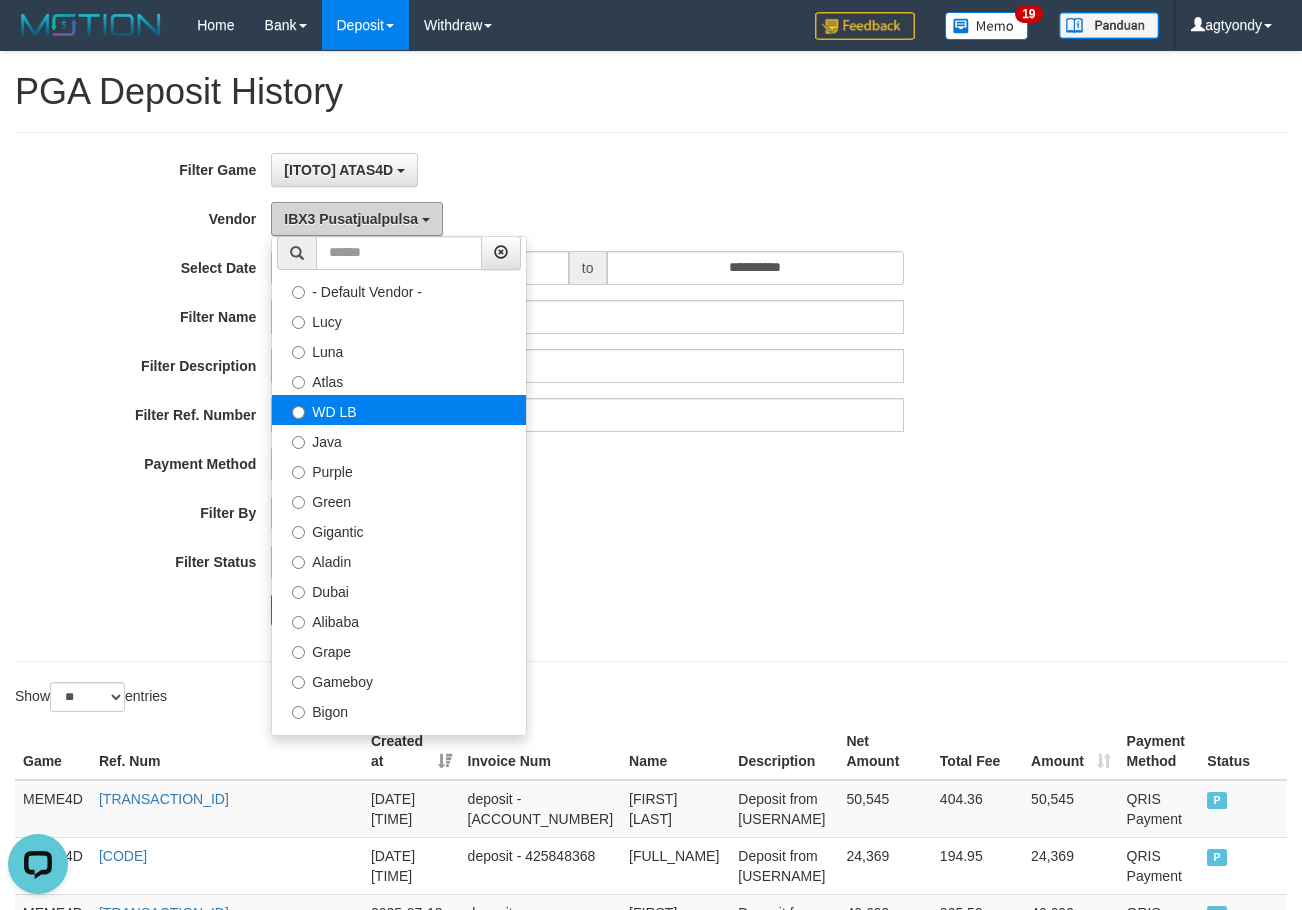 scroll, scrollTop: 0, scrollLeft: 0, axis: both 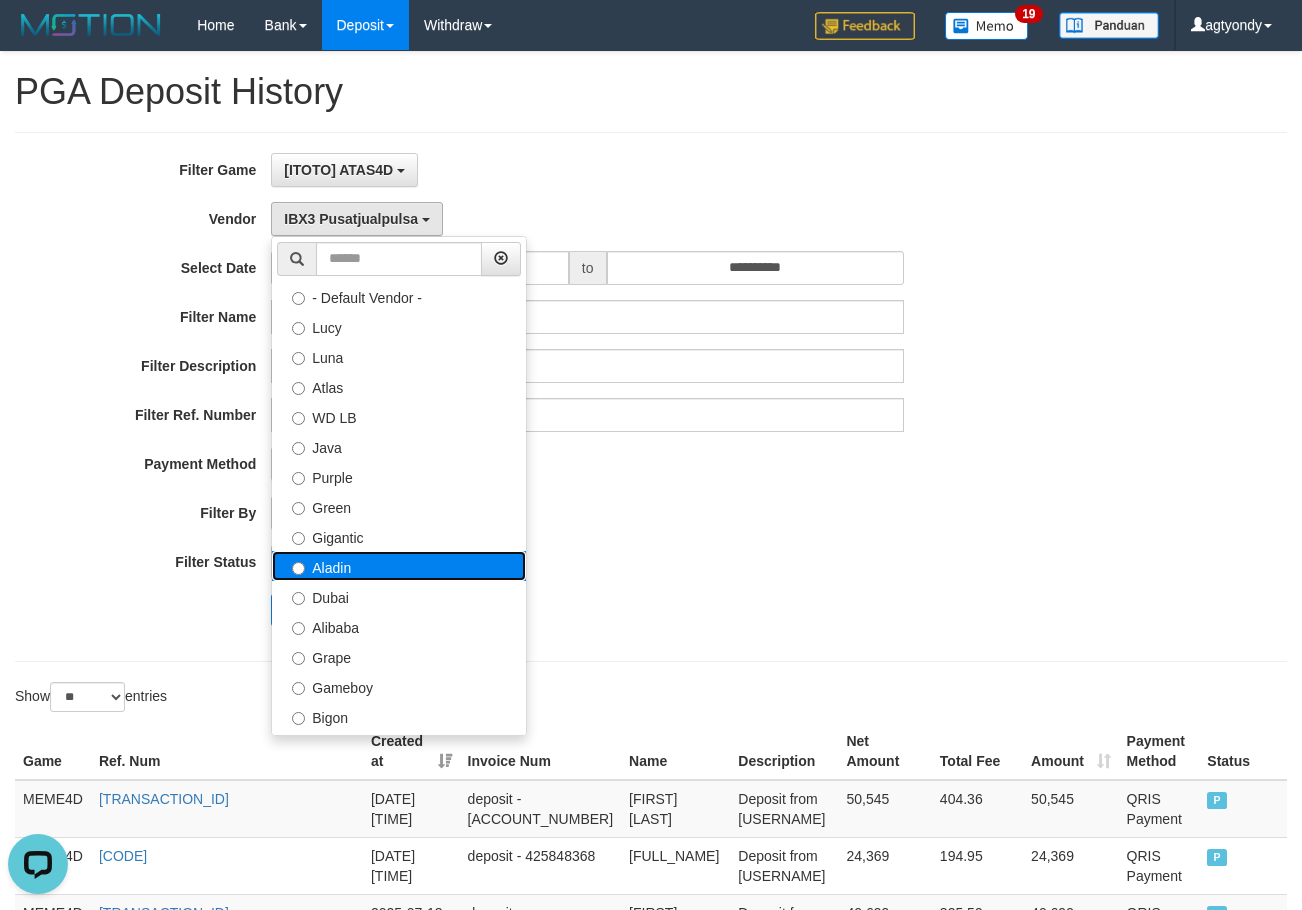 click on "Aladin" at bounding box center [399, 566] 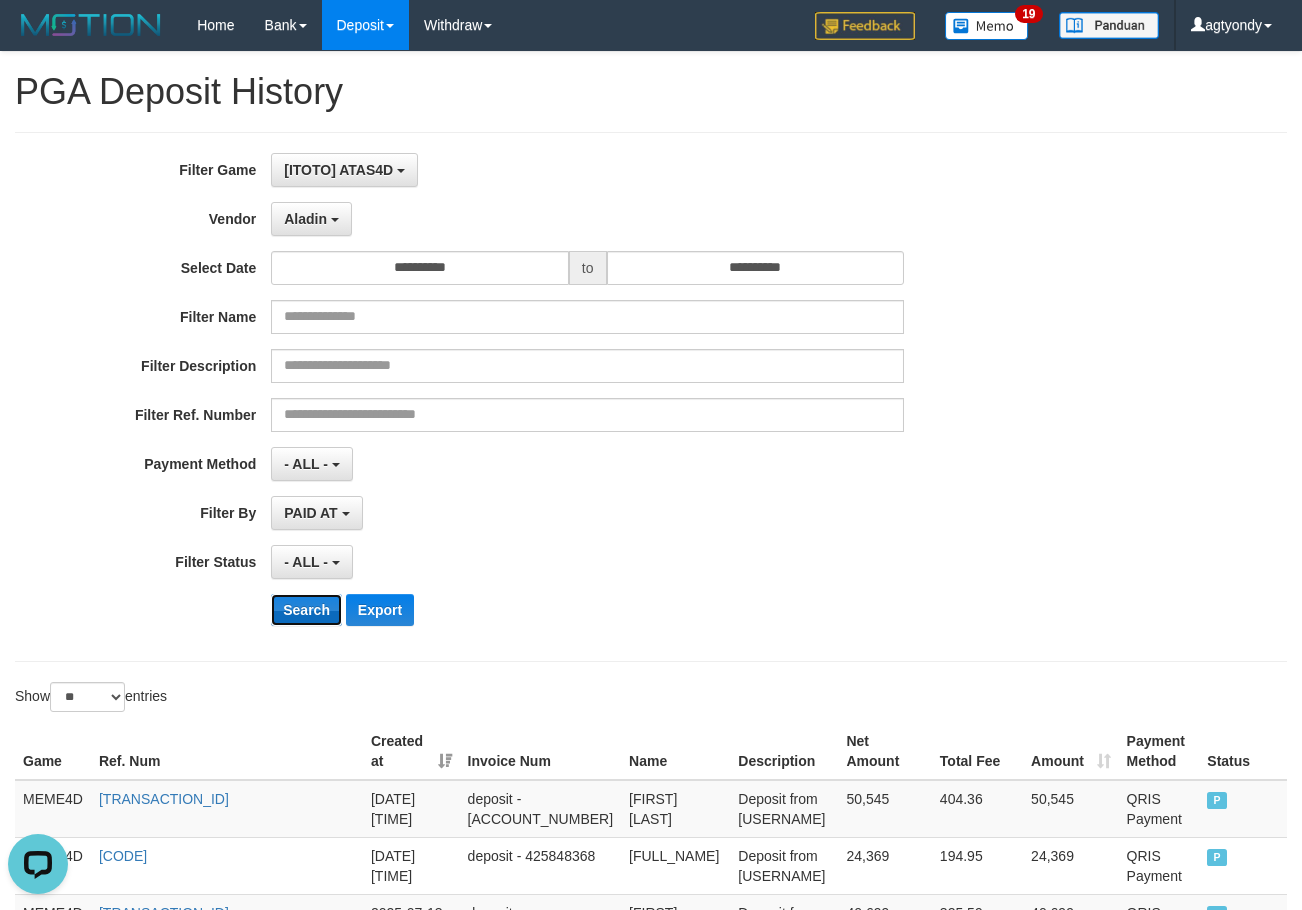 click on "Search" at bounding box center [306, 610] 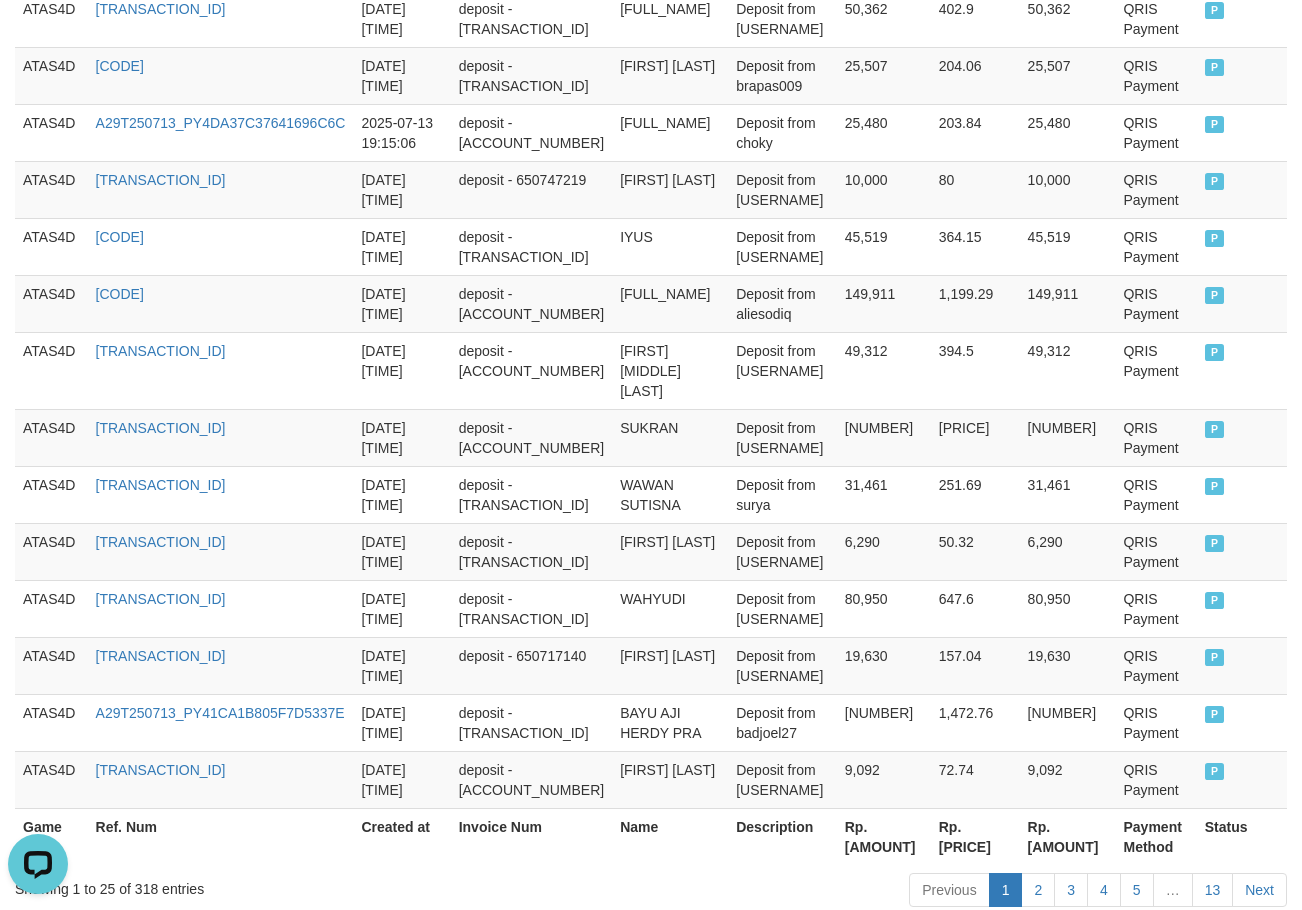 scroll, scrollTop: 1512, scrollLeft: 0, axis: vertical 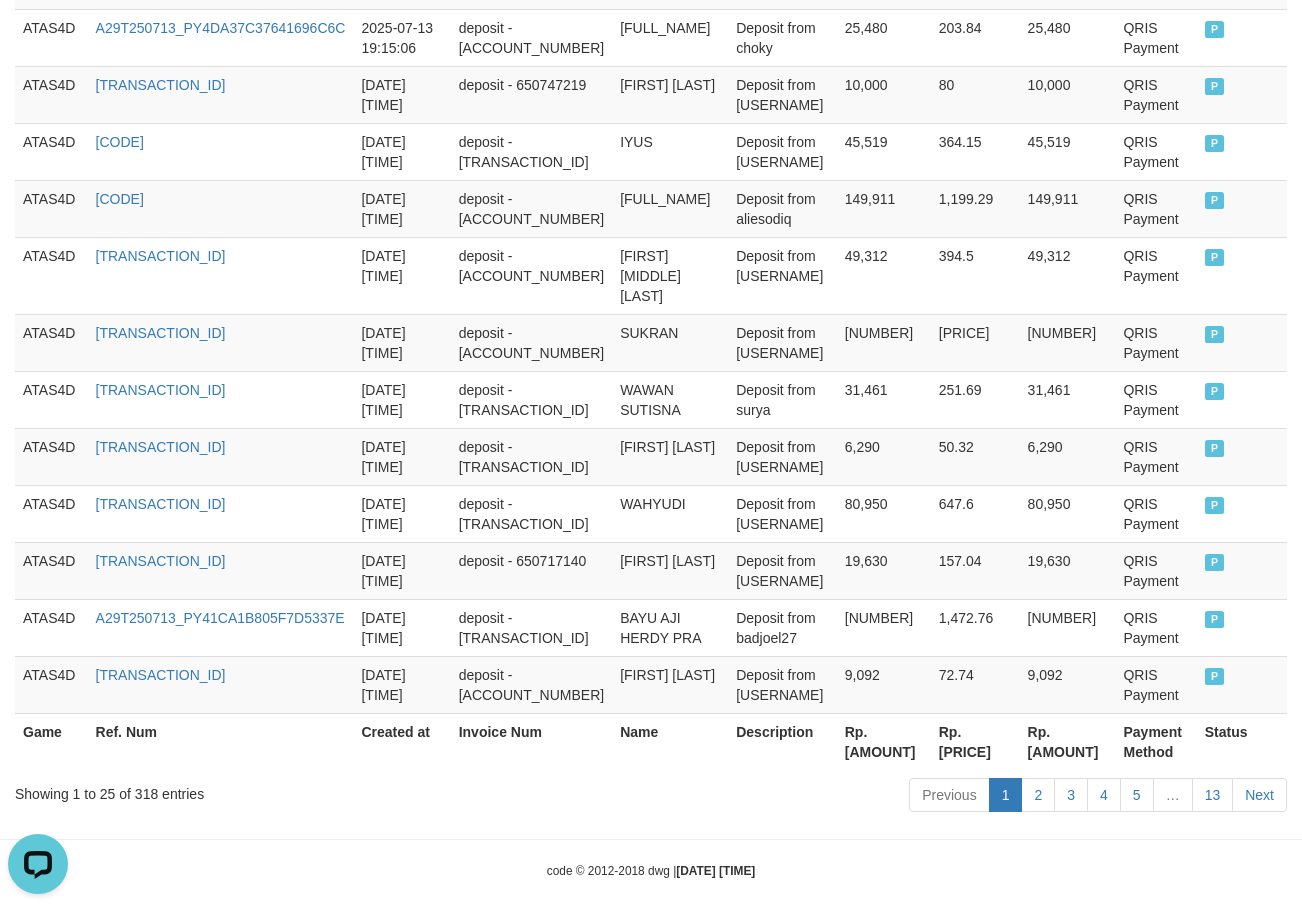 click on "Rp. [AMOUNT]" at bounding box center (884, 741) 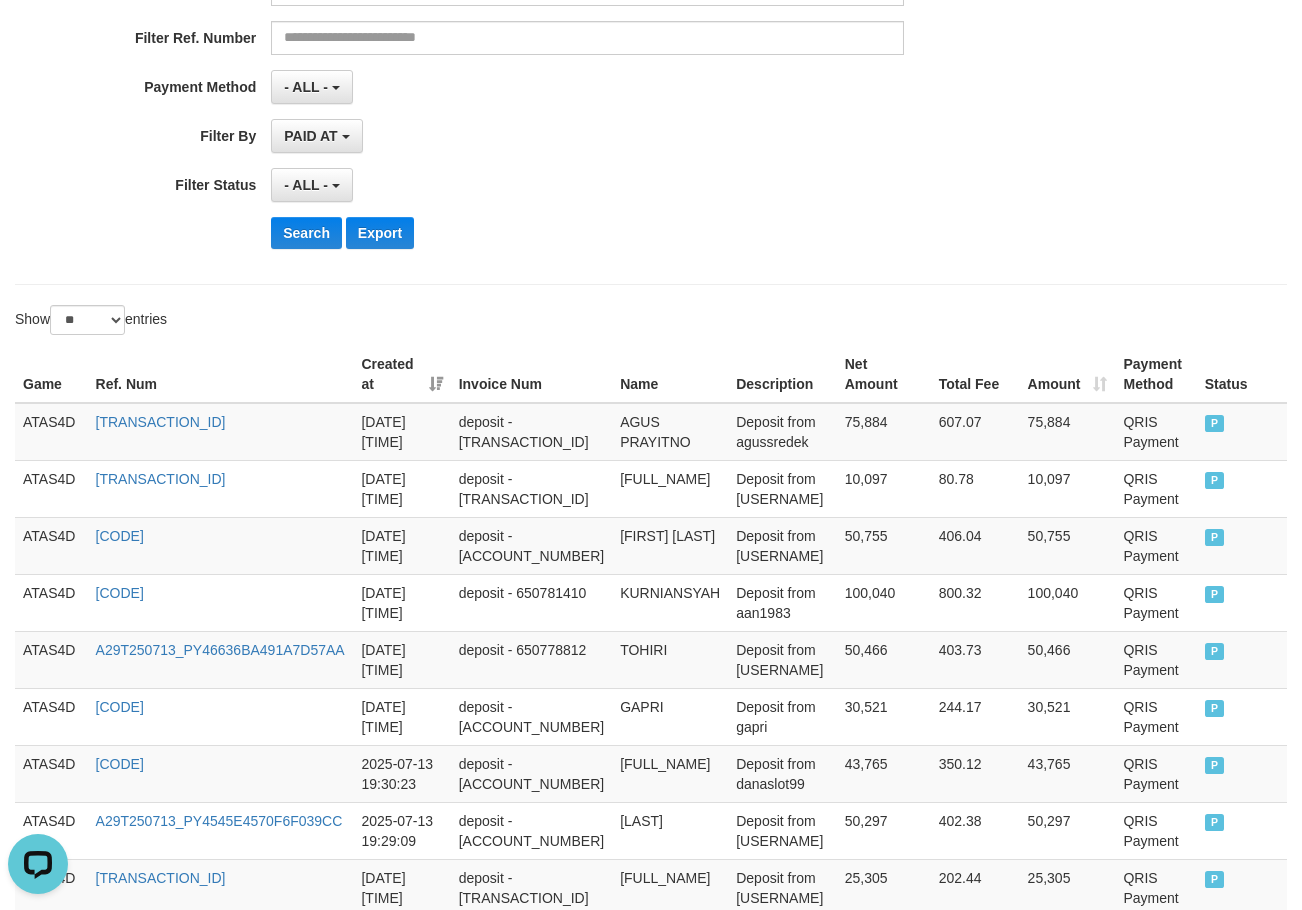 scroll, scrollTop: 12, scrollLeft: 0, axis: vertical 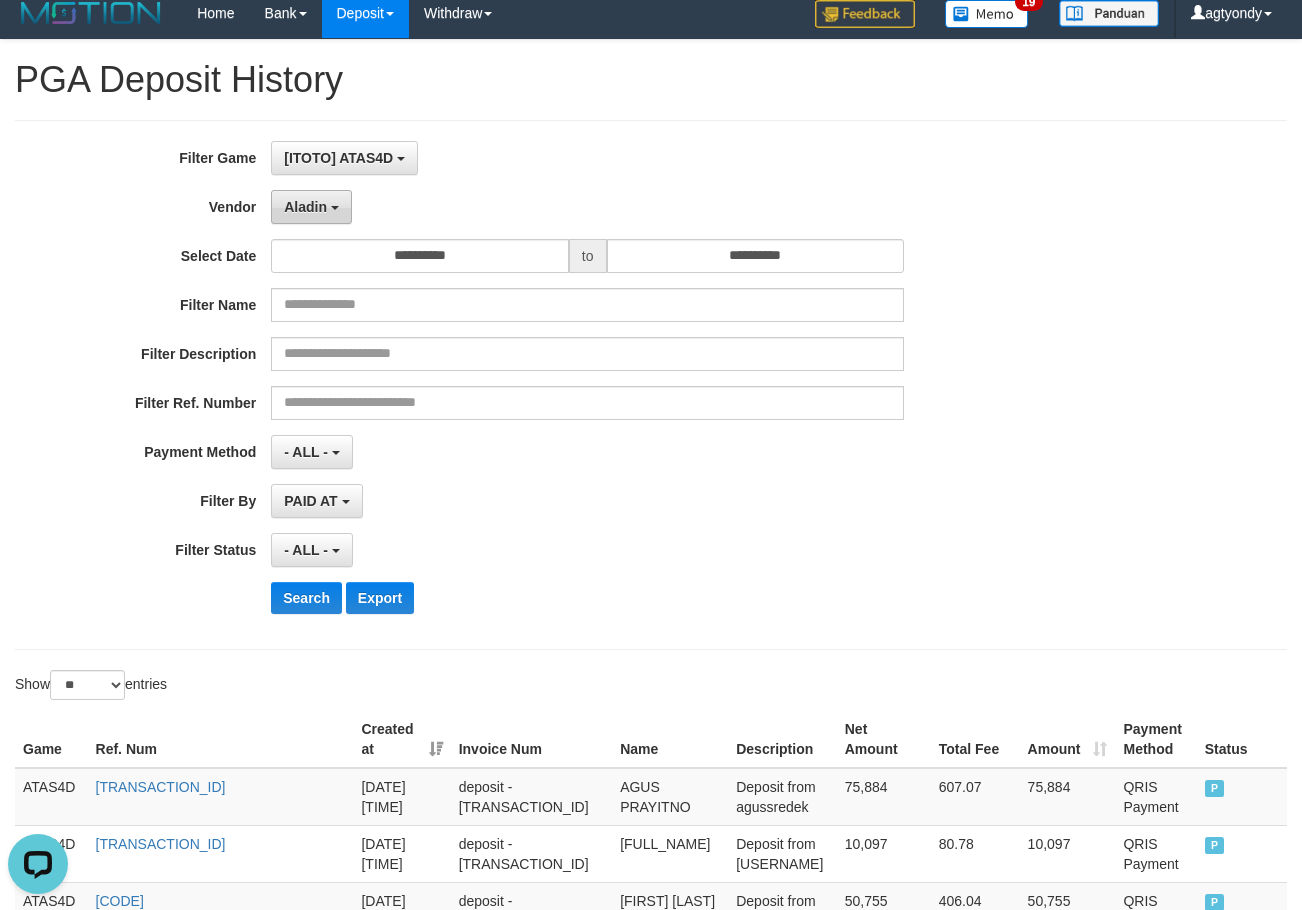 click on "Aladin" at bounding box center [311, 207] 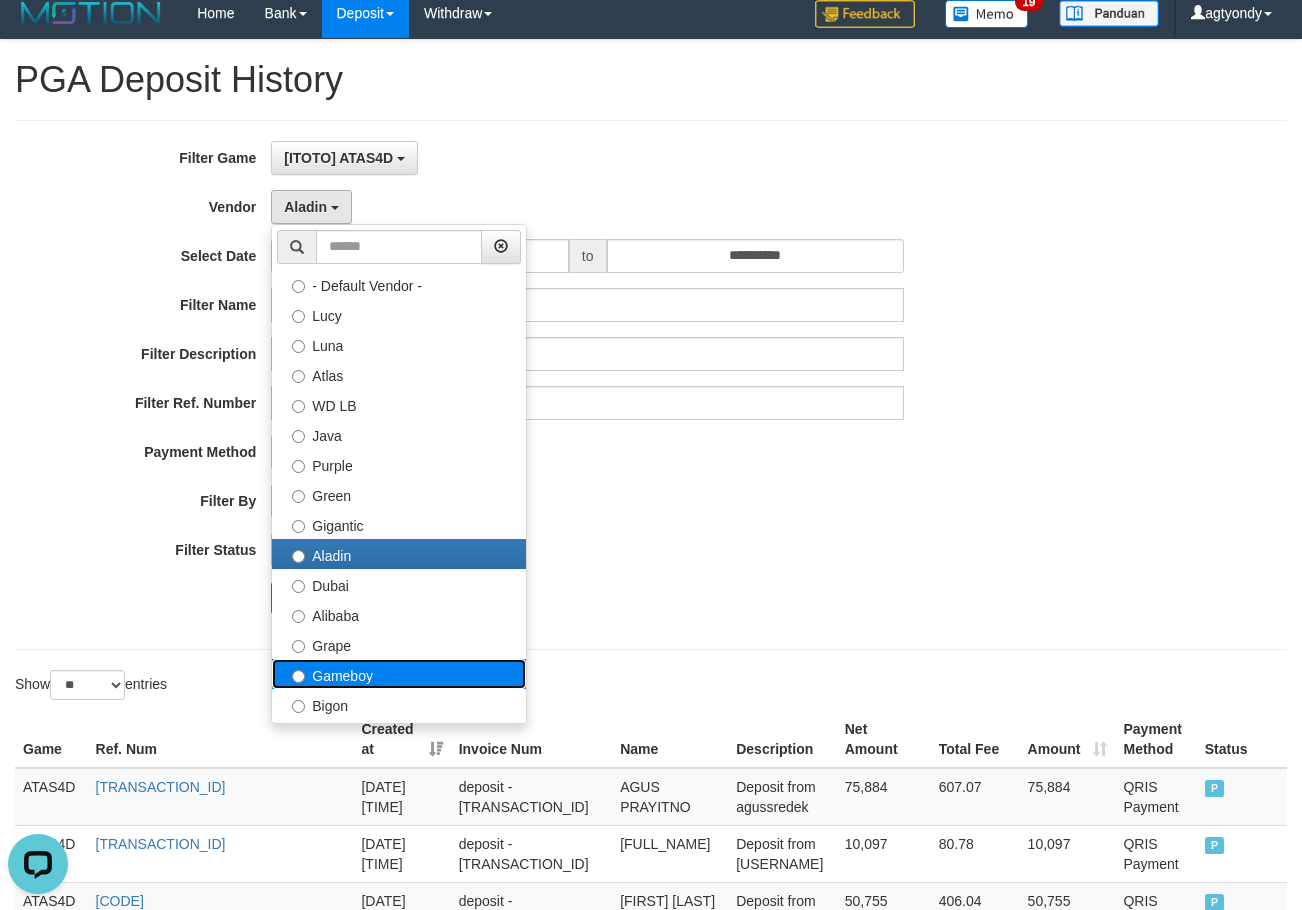 click on "Gameboy" at bounding box center (399, 674) 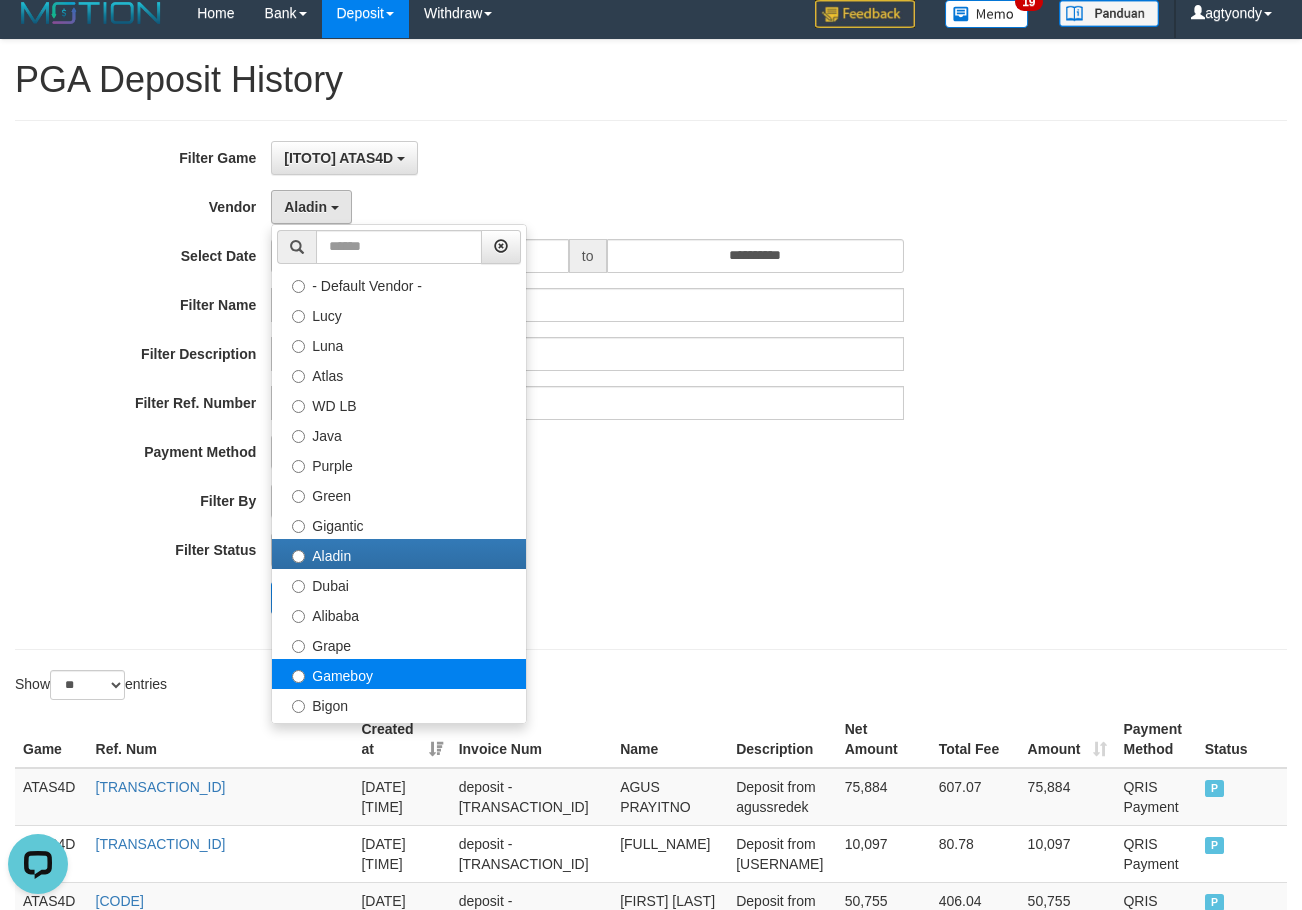 select on "**********" 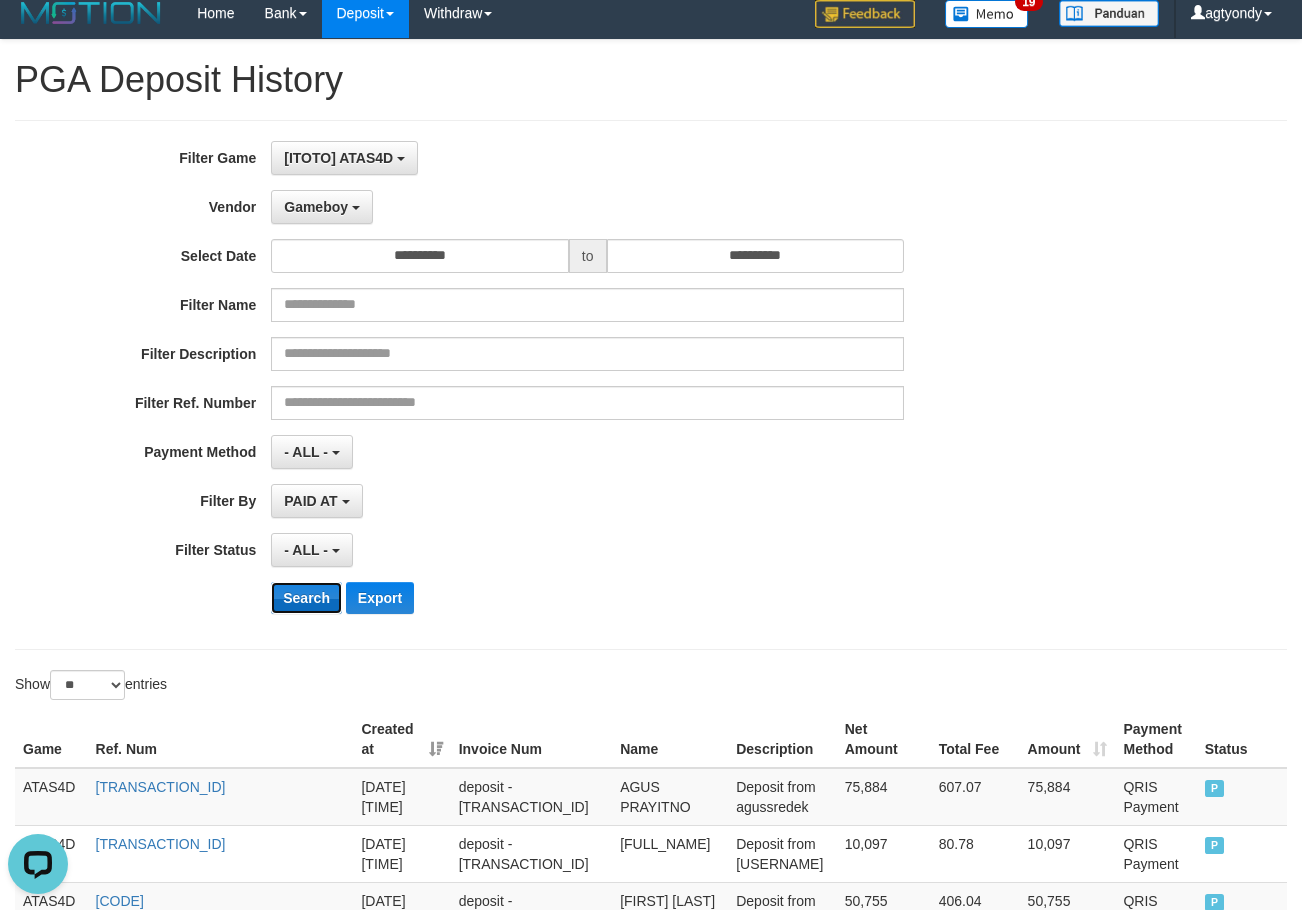 click on "Search" at bounding box center (306, 598) 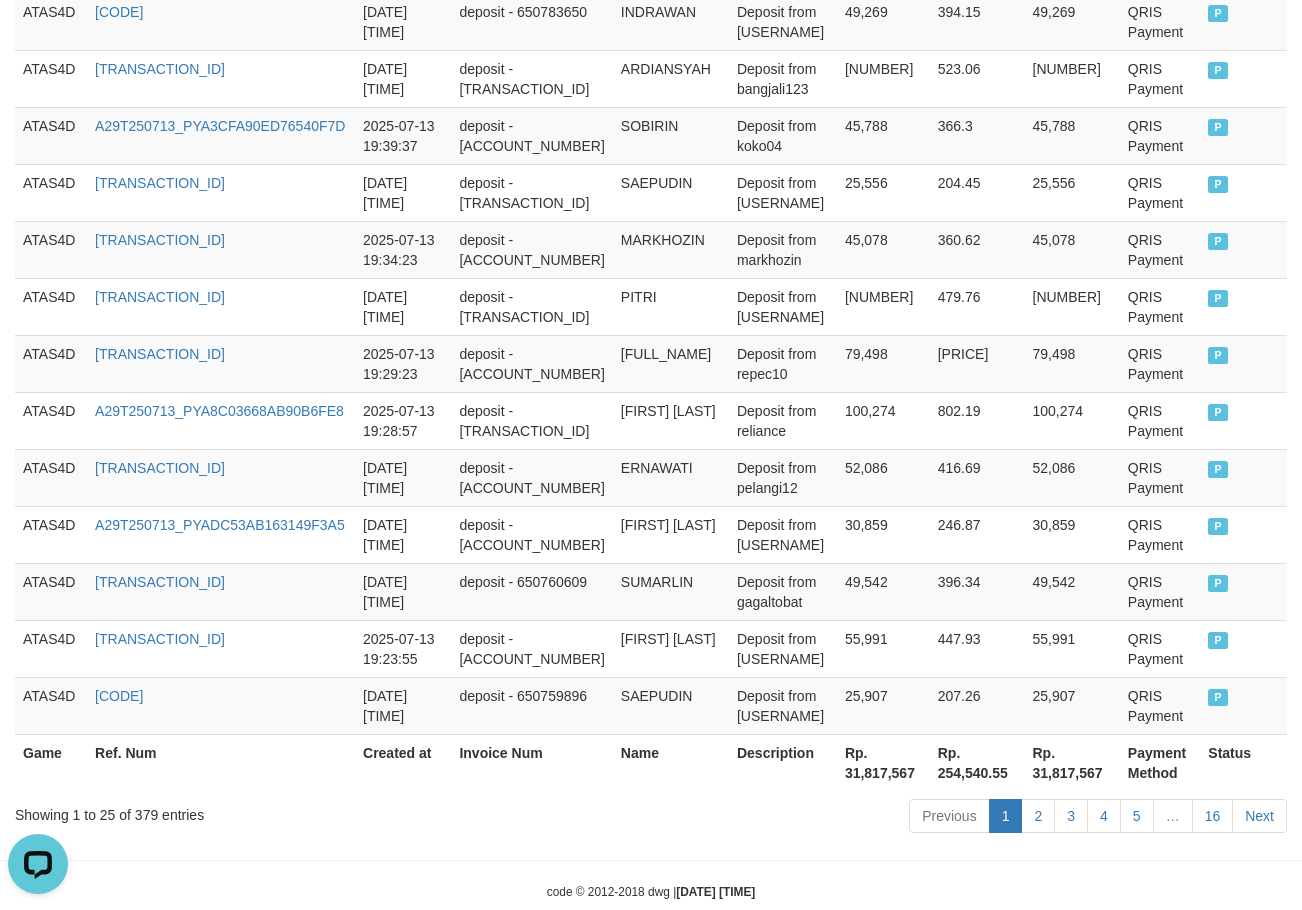 scroll, scrollTop: 1532, scrollLeft: 0, axis: vertical 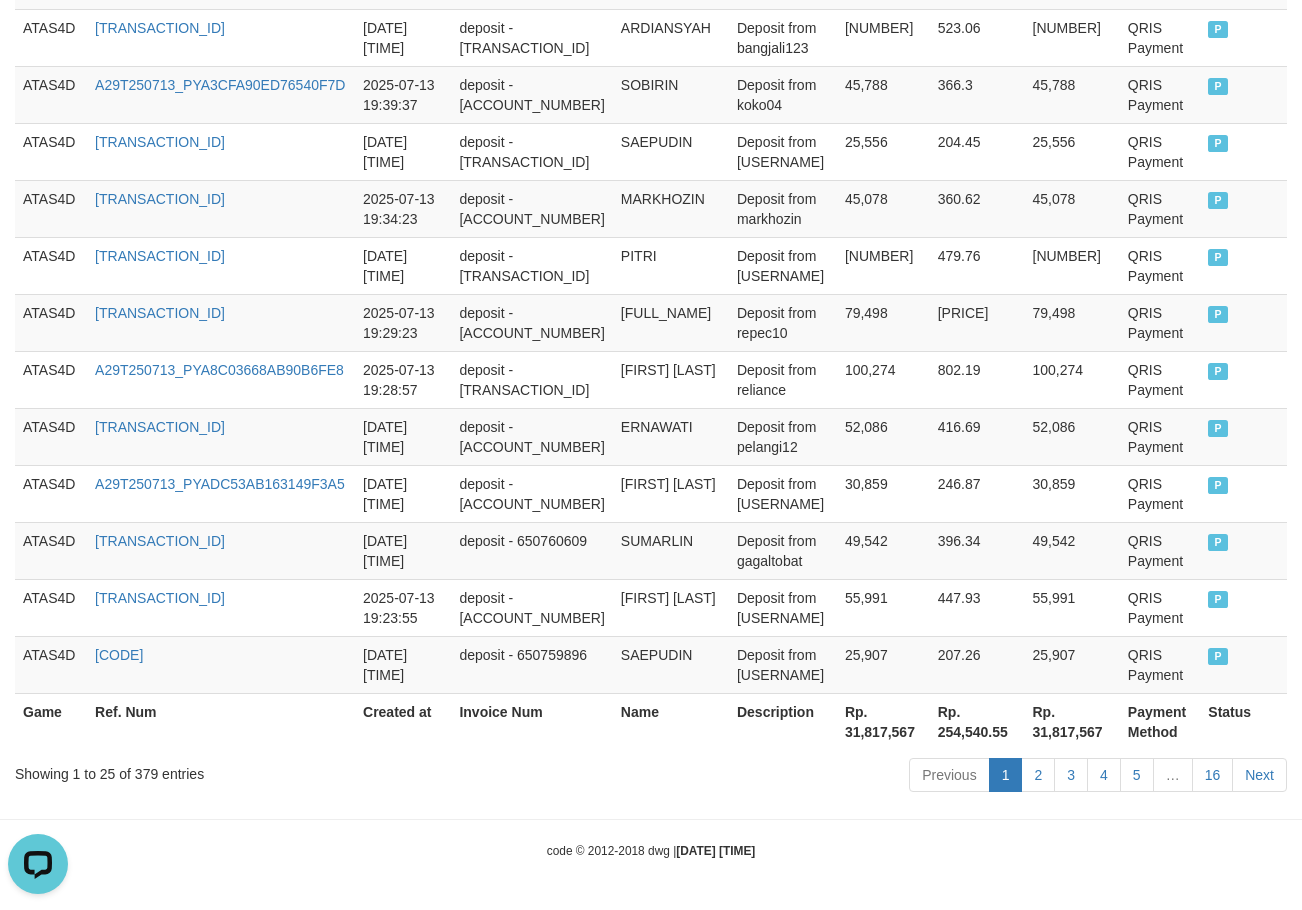 click on "Rp. 31,817,567" at bounding box center (883, 721) 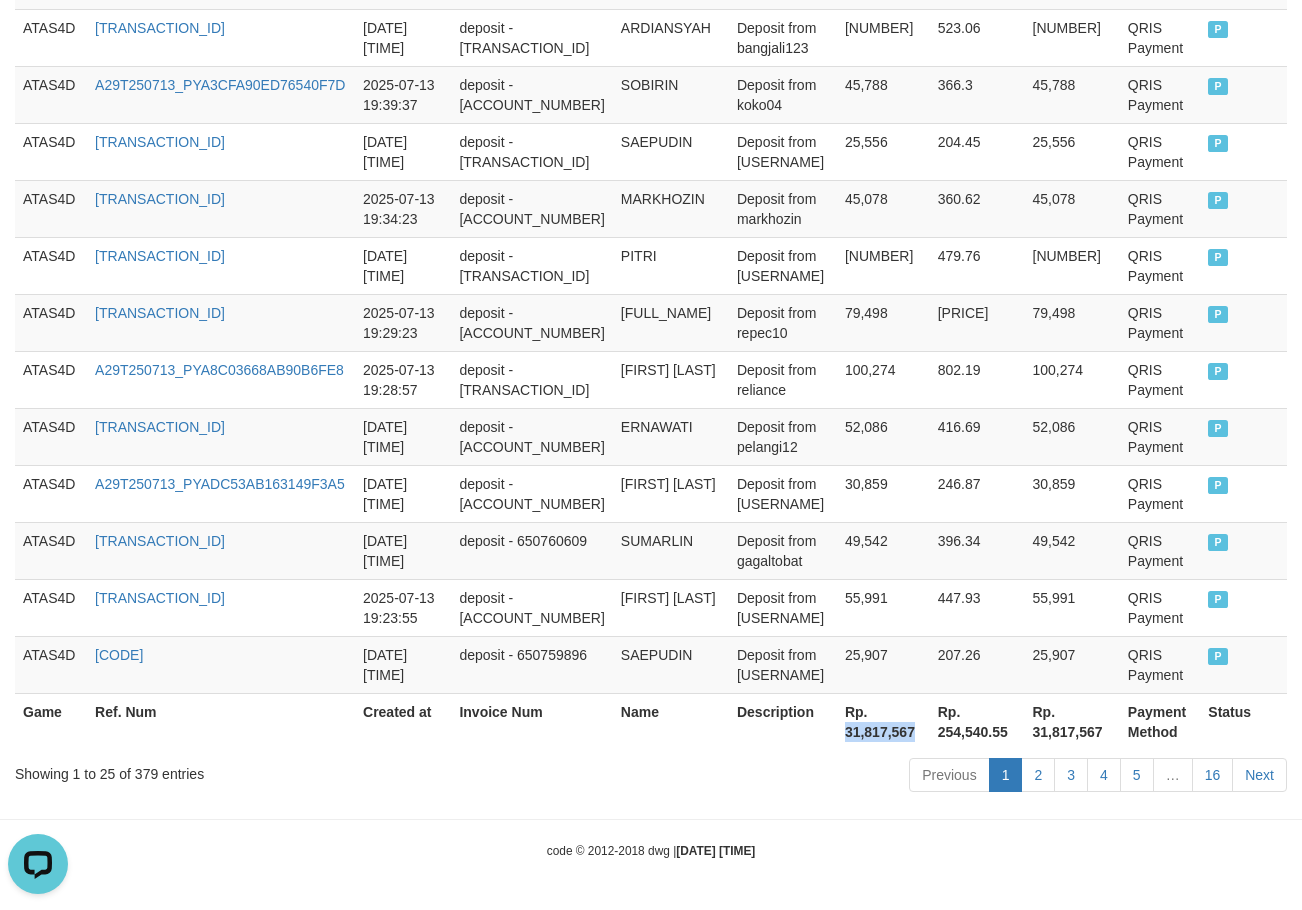 click on "Rp. 31,817,567" at bounding box center (883, 721) 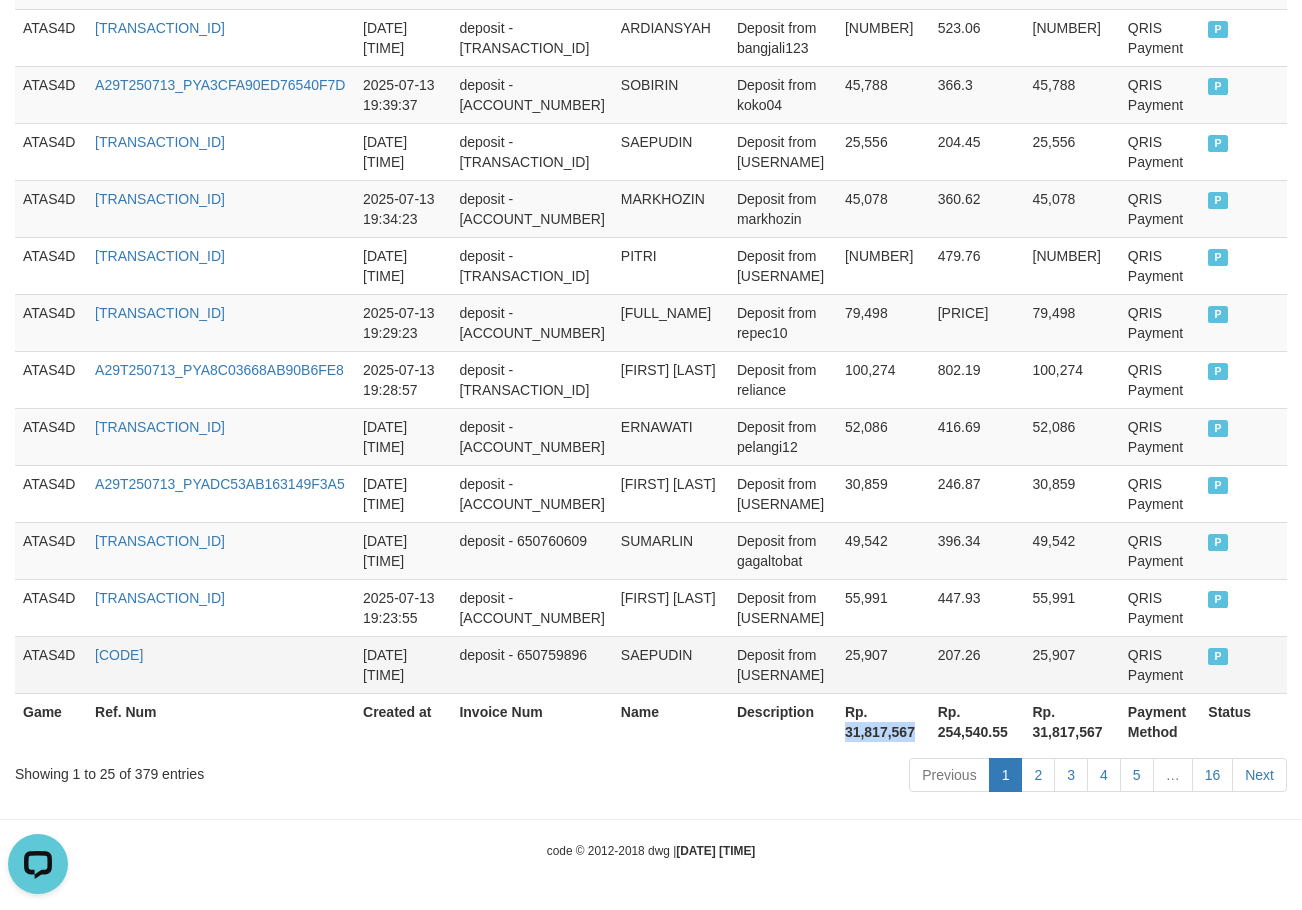 copy on "31,817,567" 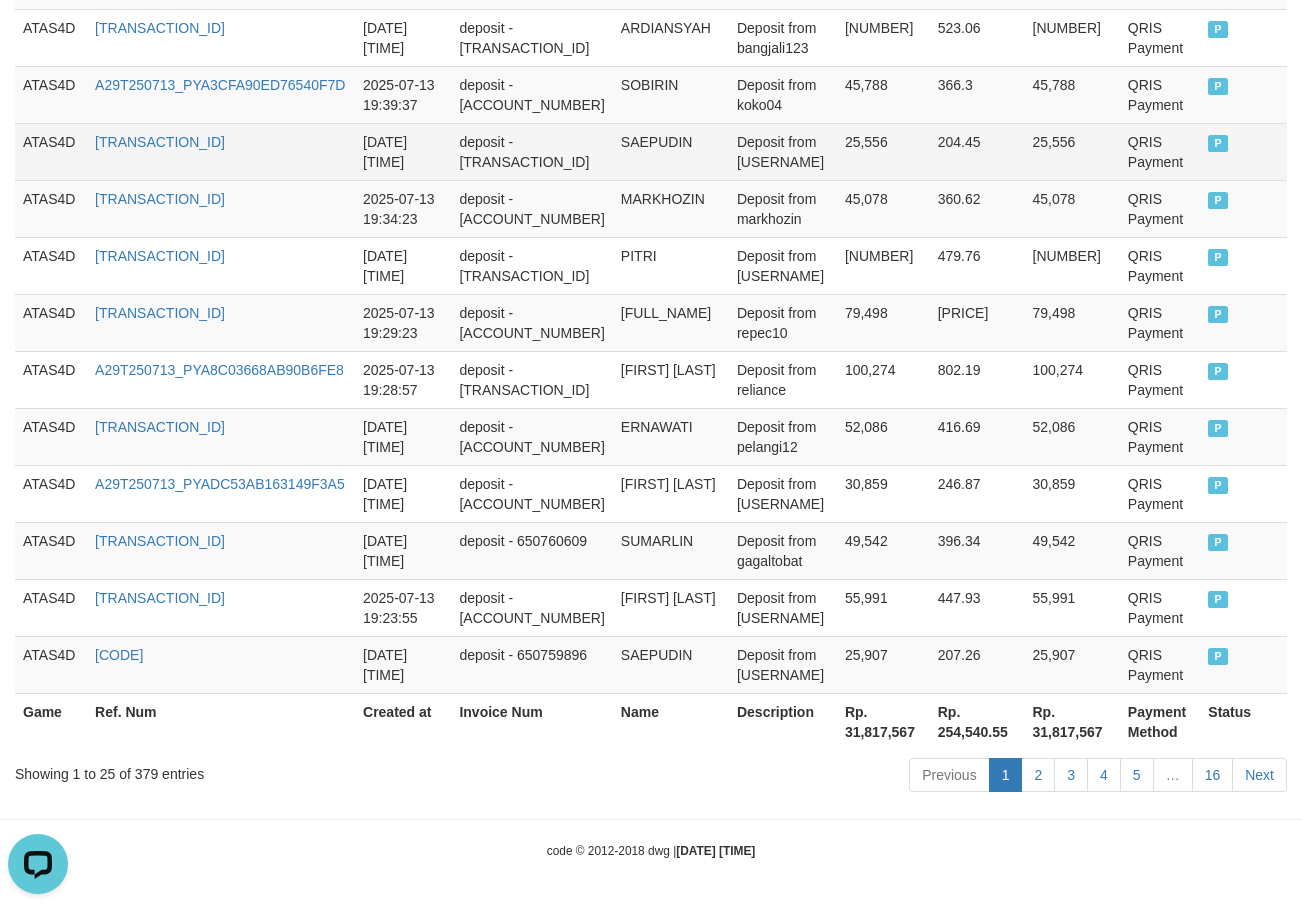 drag, startPoint x: 419, startPoint y: 239, endPoint x: 440, endPoint y: 169, distance: 73.082146 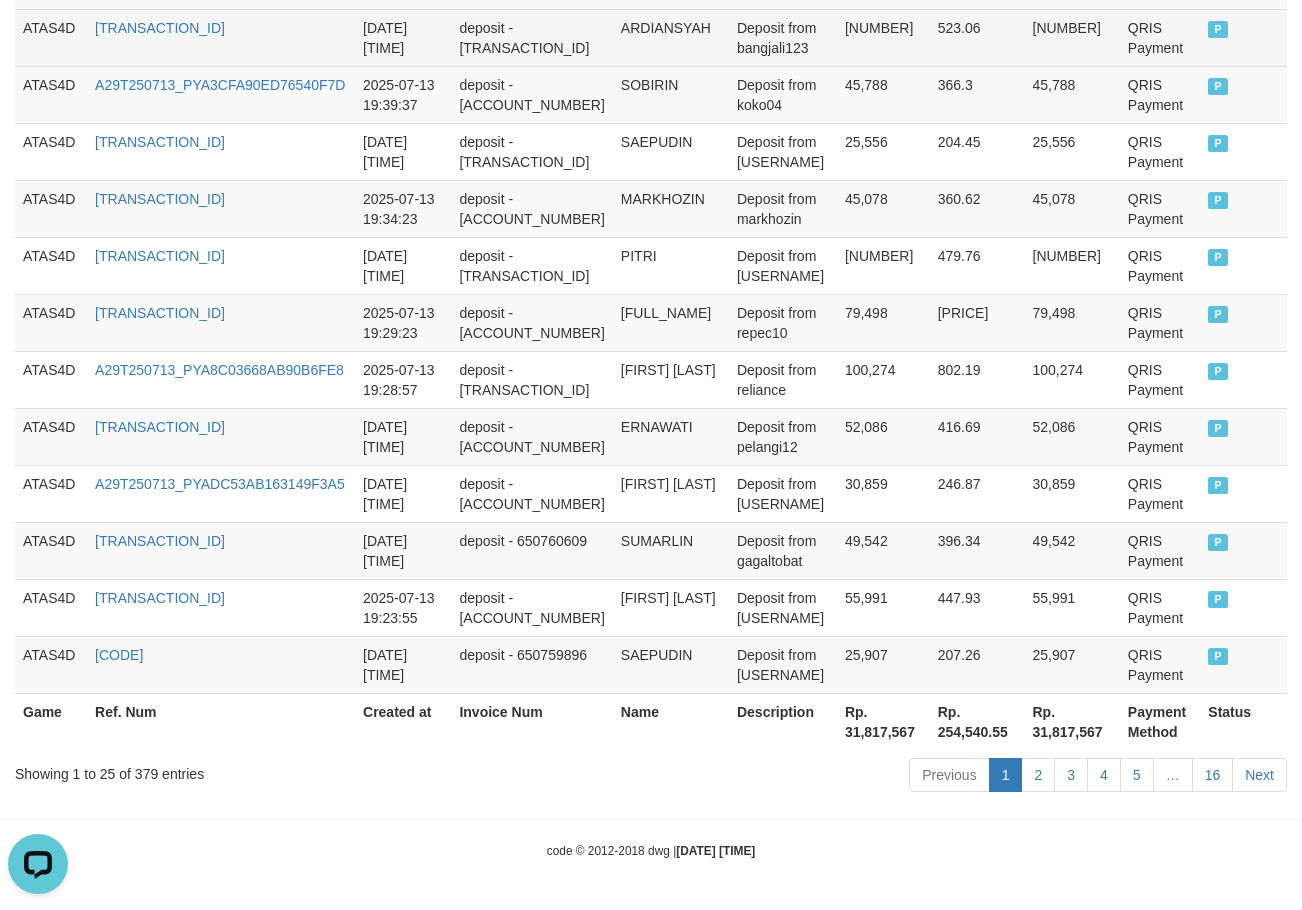 drag, startPoint x: 371, startPoint y: 30, endPoint x: 400, endPoint y: 12, distance: 34.132095 